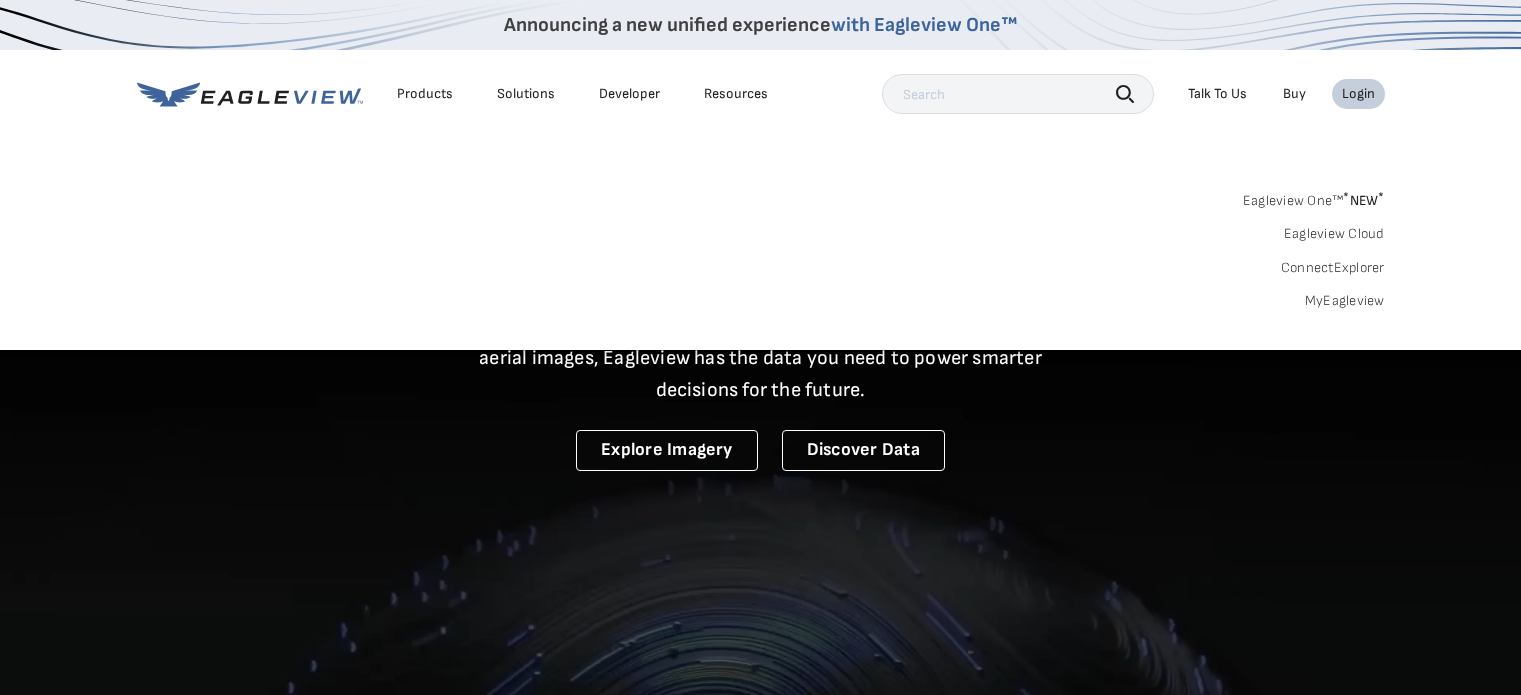 scroll, scrollTop: 0, scrollLeft: 0, axis: both 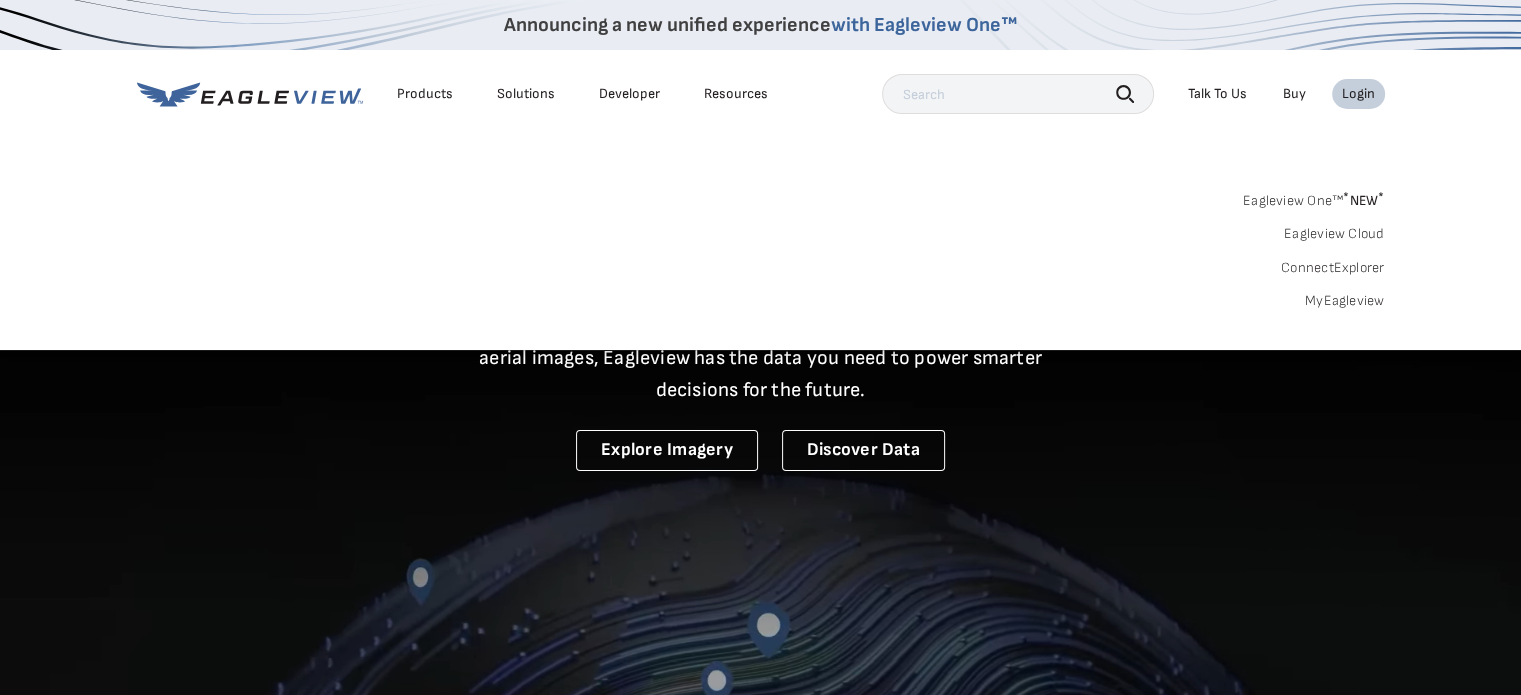 click on "MyEagleview" at bounding box center [1345, 301] 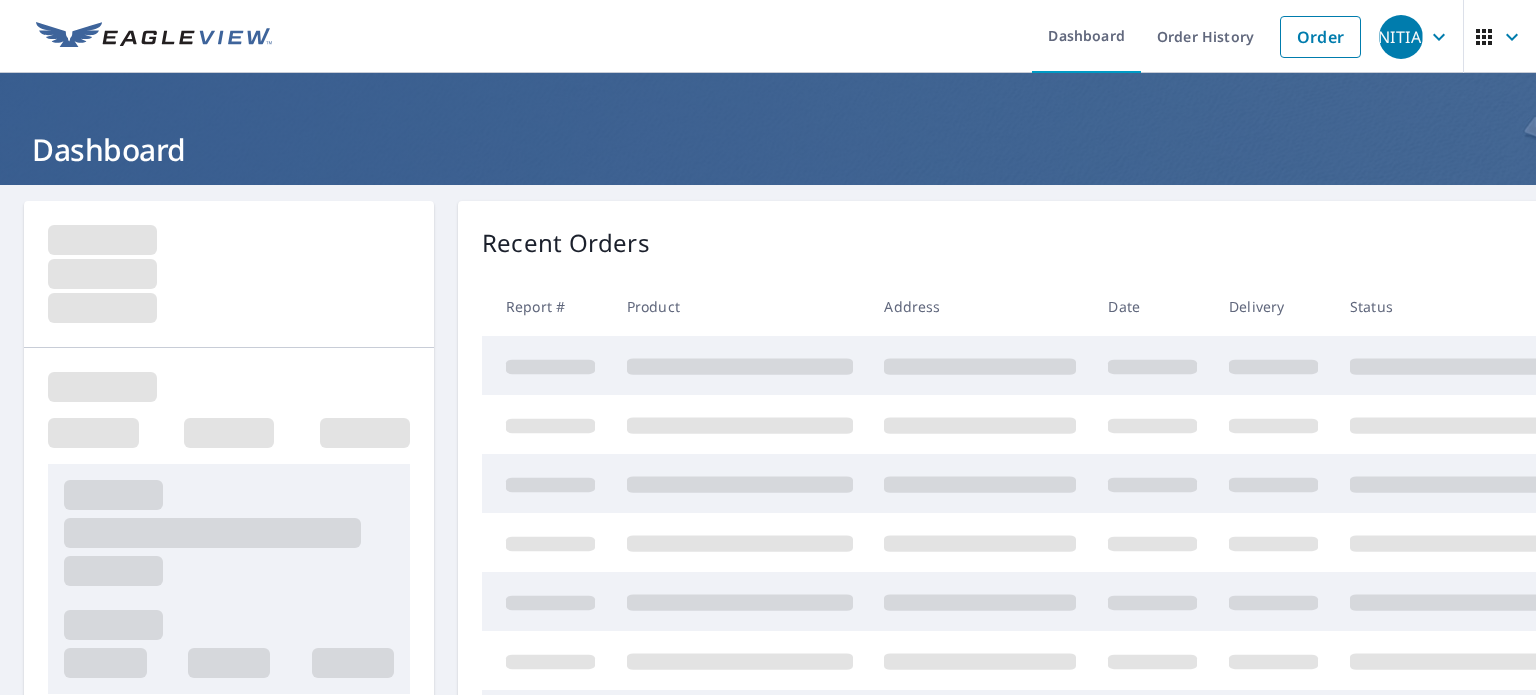 scroll, scrollTop: 0, scrollLeft: 0, axis: both 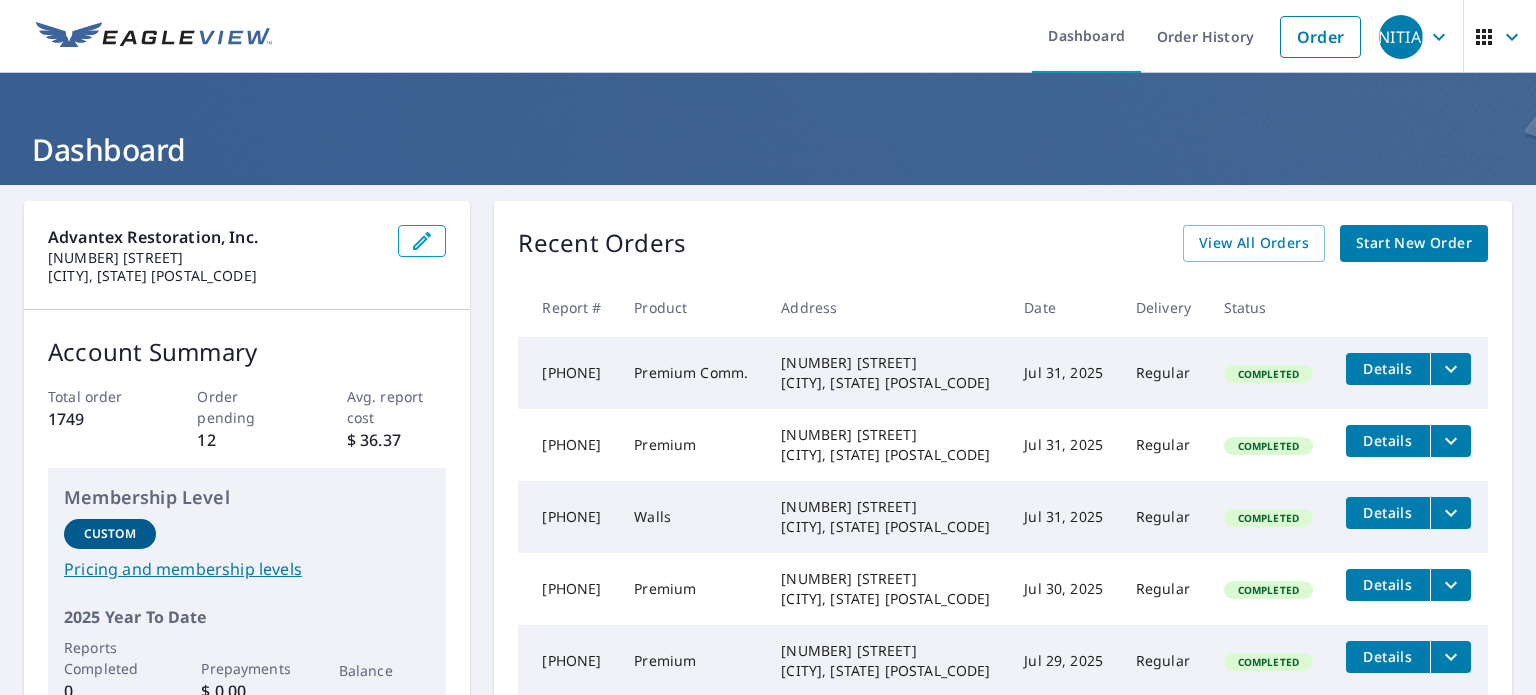 click on "Start New Order" at bounding box center (1414, 243) 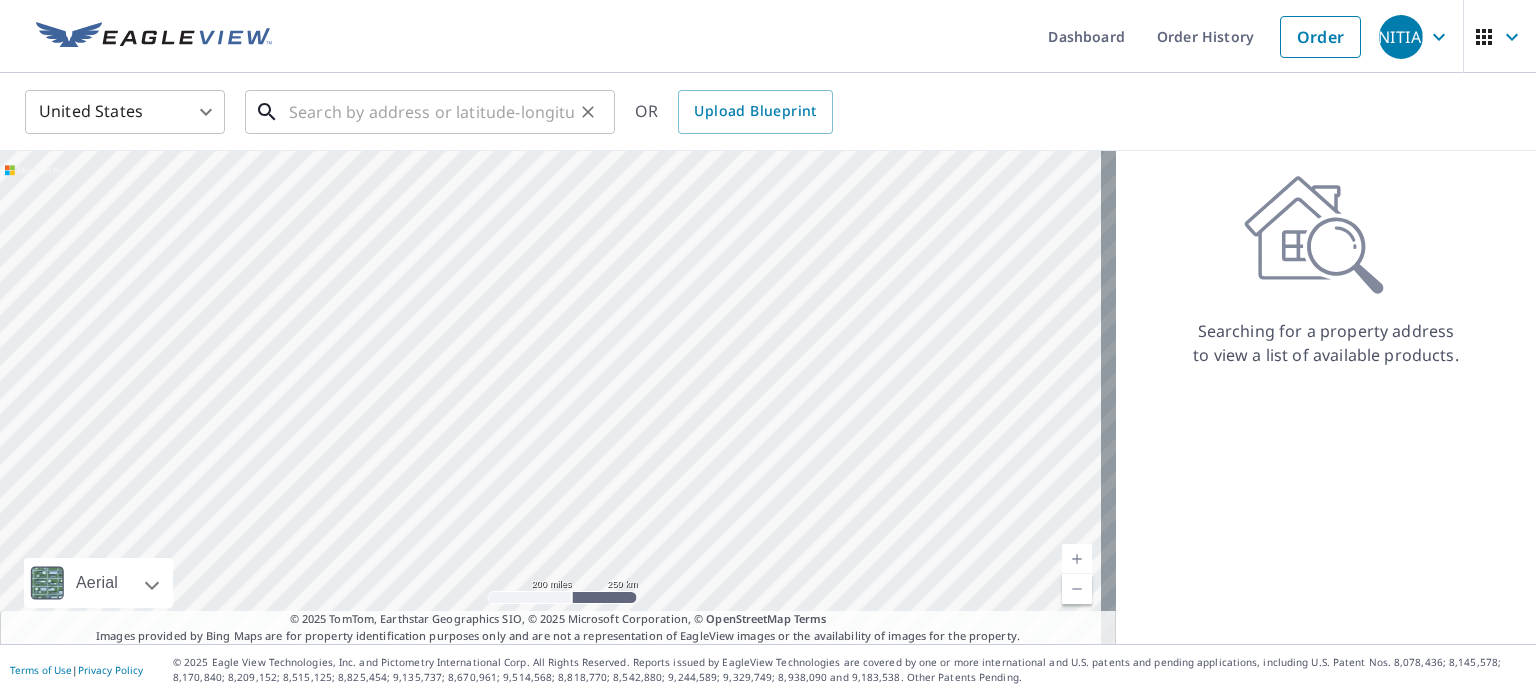 click at bounding box center [431, 112] 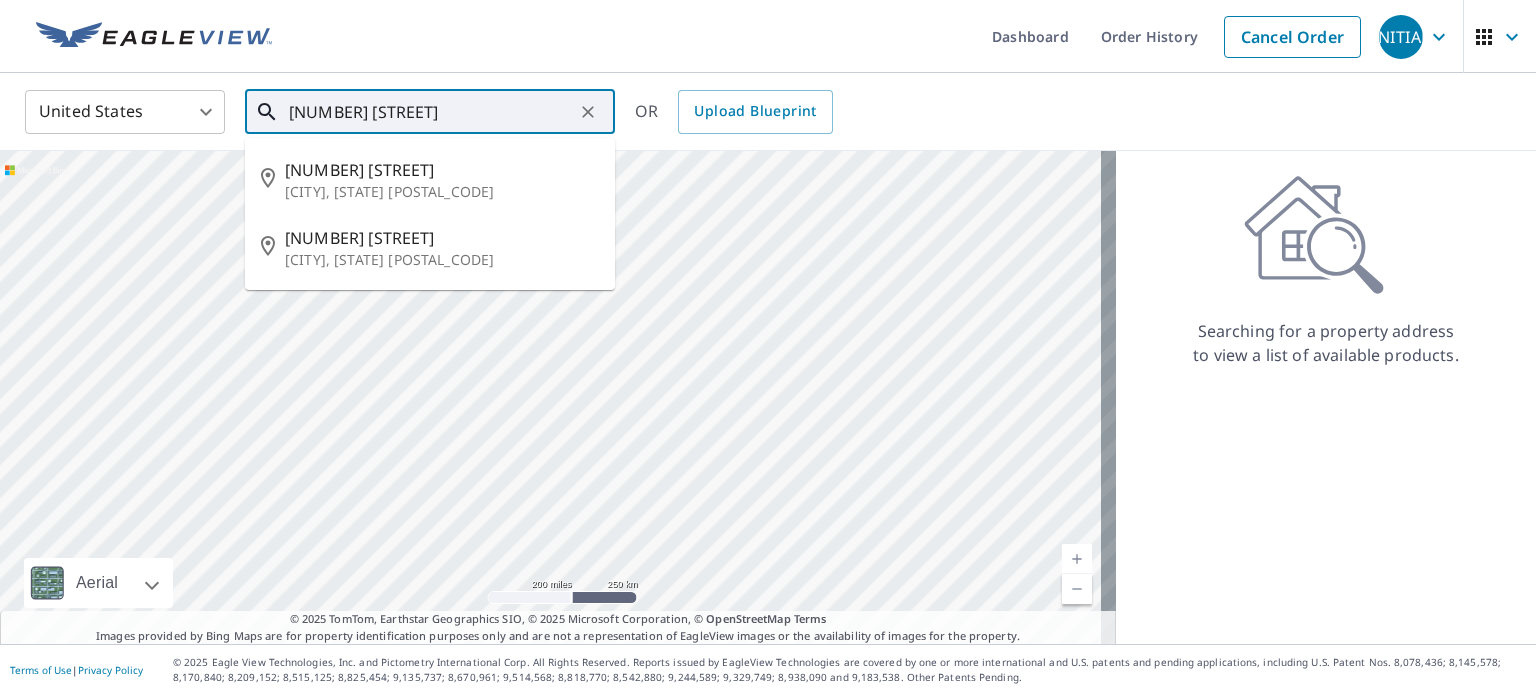 click on "[NUMBER] [STREET]" at bounding box center [442, 170] 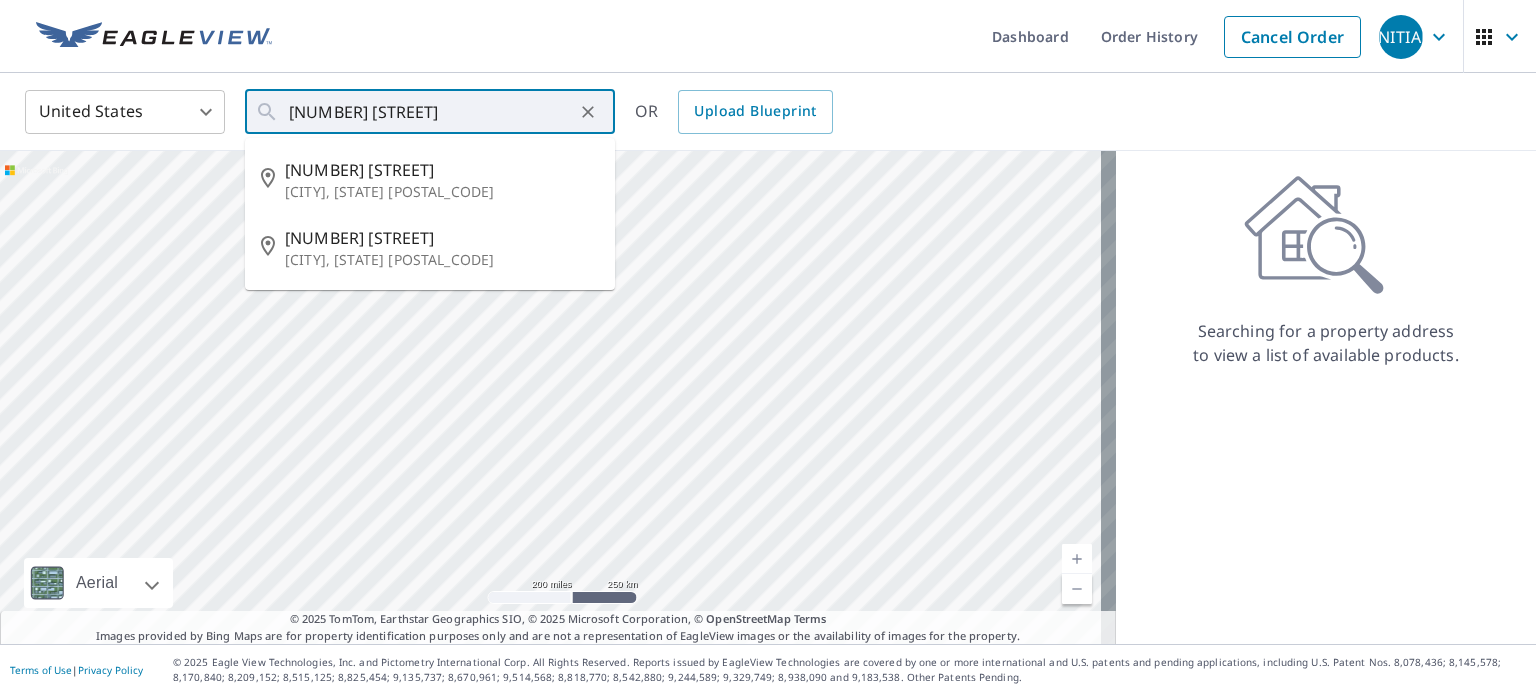 type on "[NUMBER] [STREET] [CITY], [STATE] [POSTAL_CODE]" 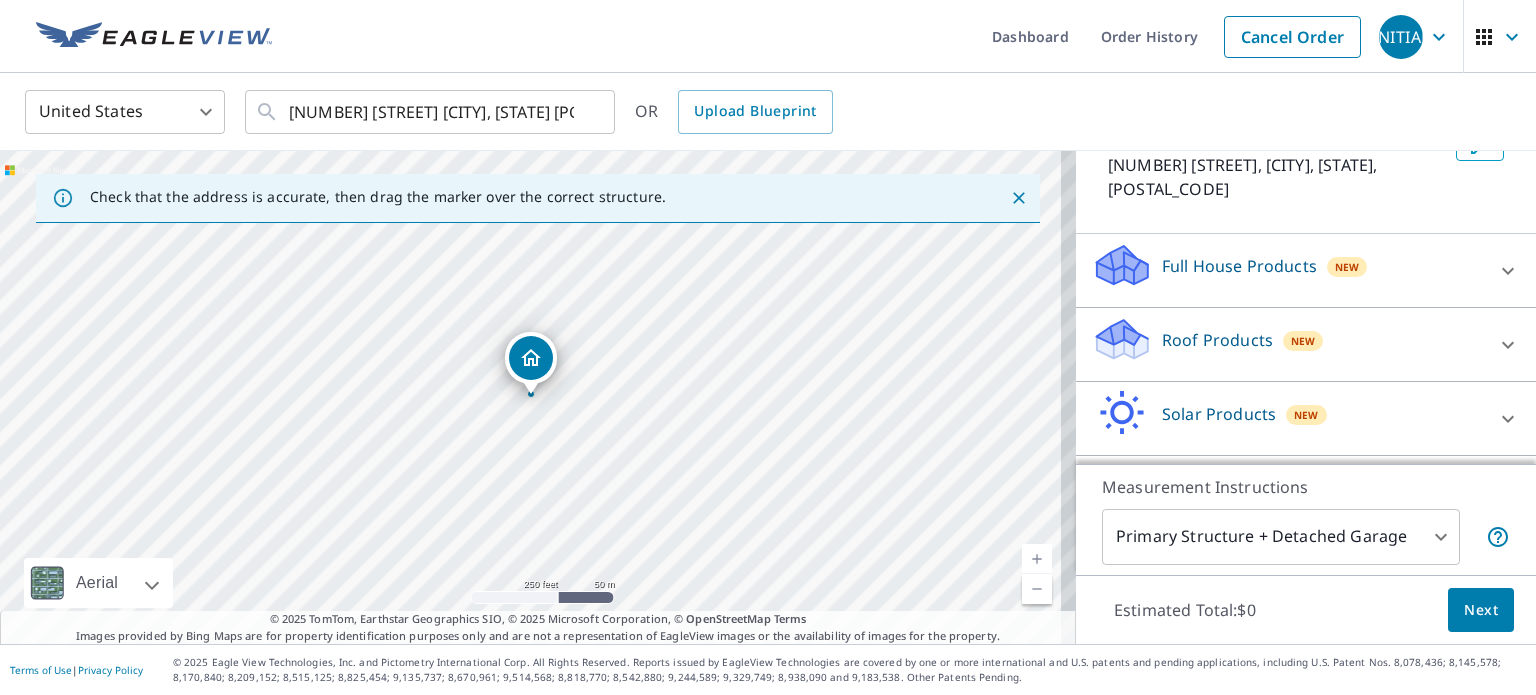 scroll, scrollTop: 188, scrollLeft: 0, axis: vertical 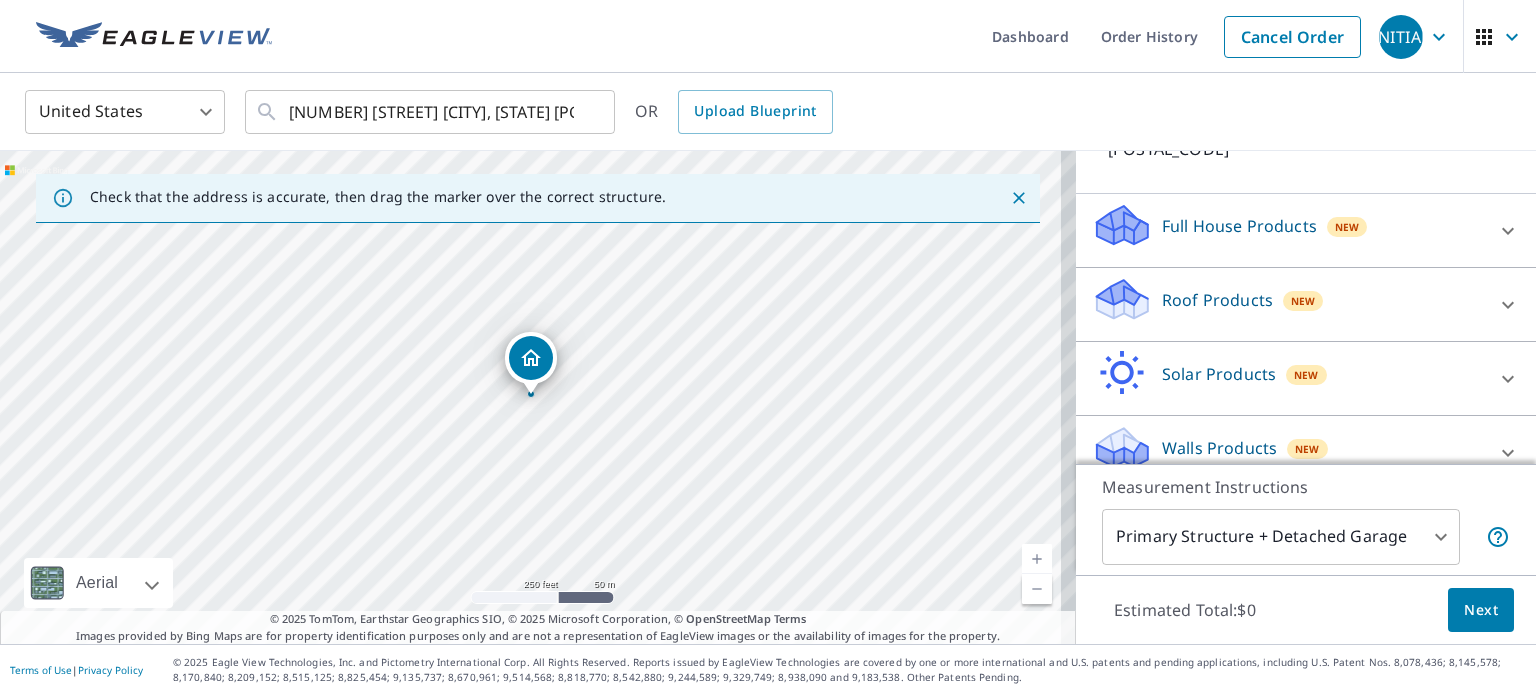 click on "Roof Products" at bounding box center [1217, 300] 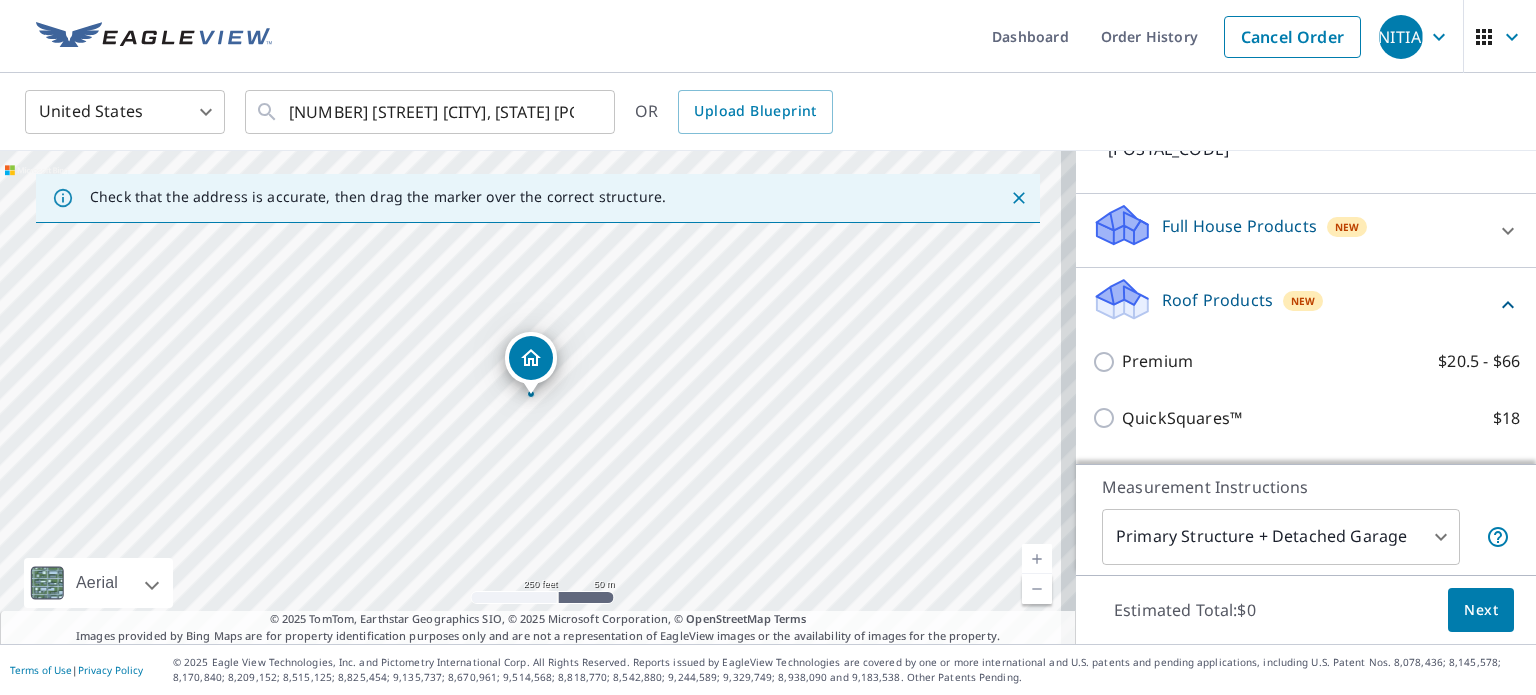 click on "Premium" at bounding box center [1157, 361] 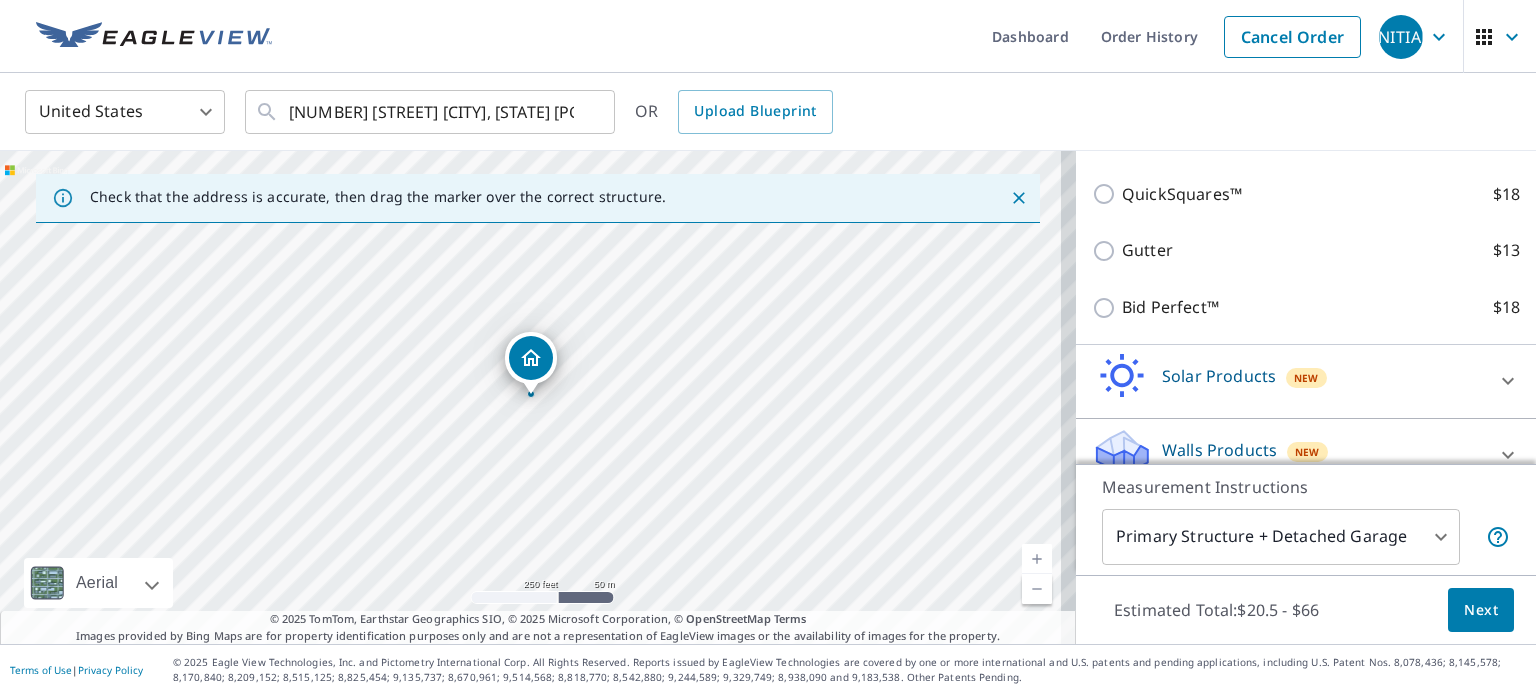 scroll, scrollTop: 479, scrollLeft: 0, axis: vertical 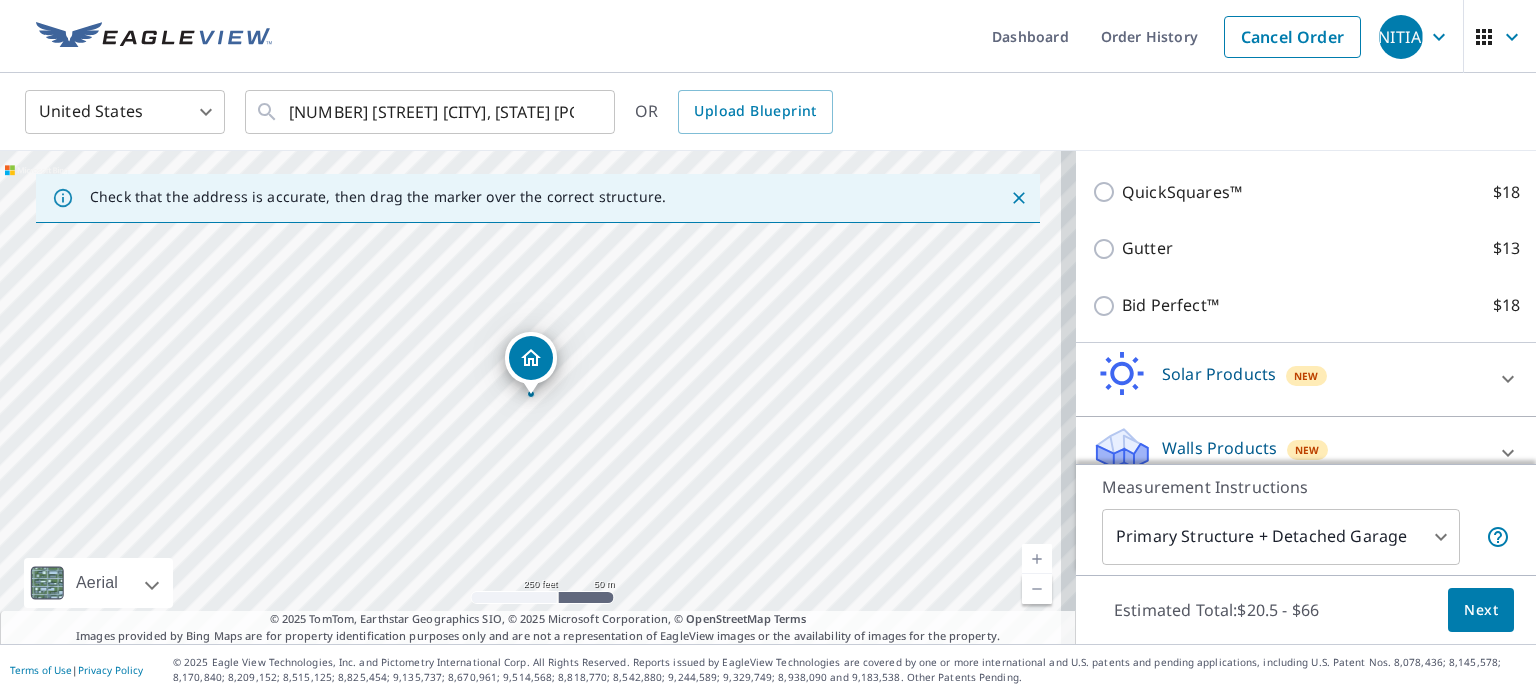 click on "Next" at bounding box center (1481, 610) 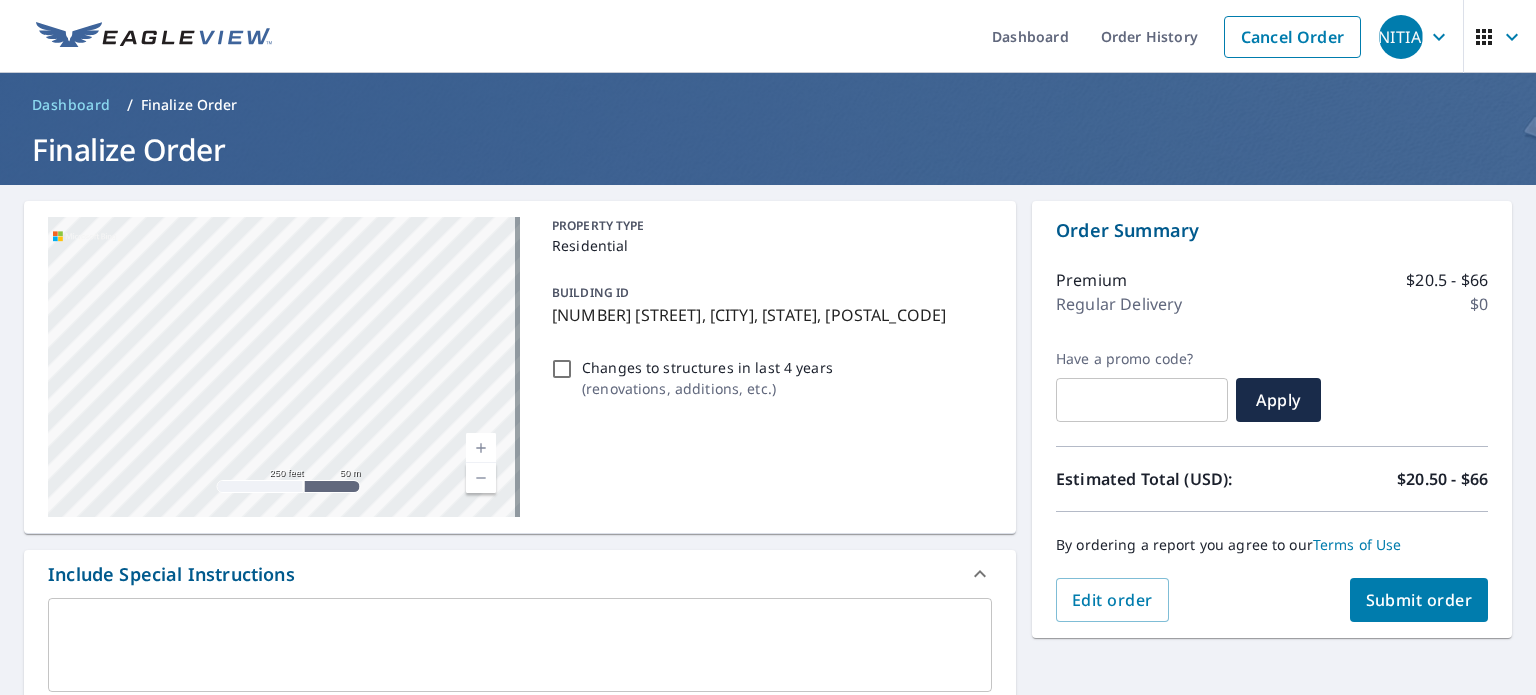 click at bounding box center [520, 645] 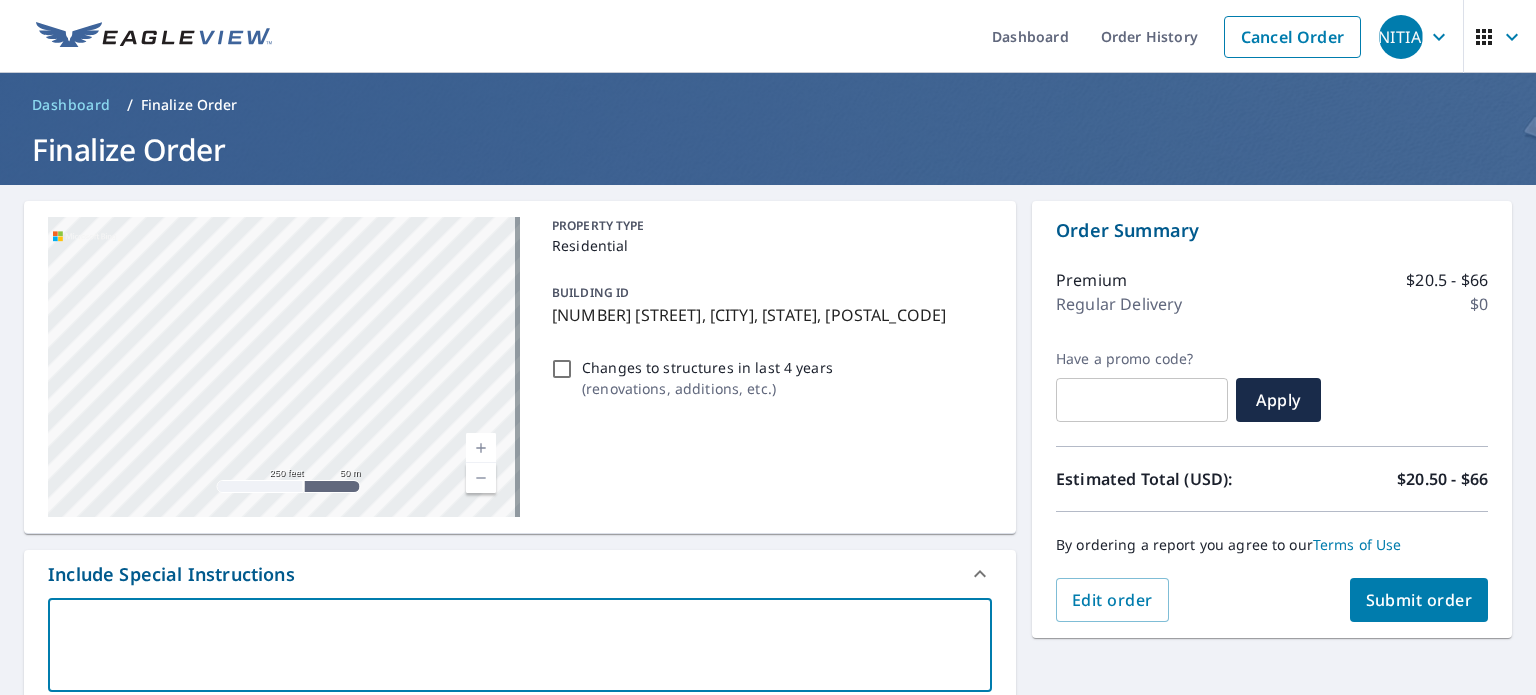 type on "H" 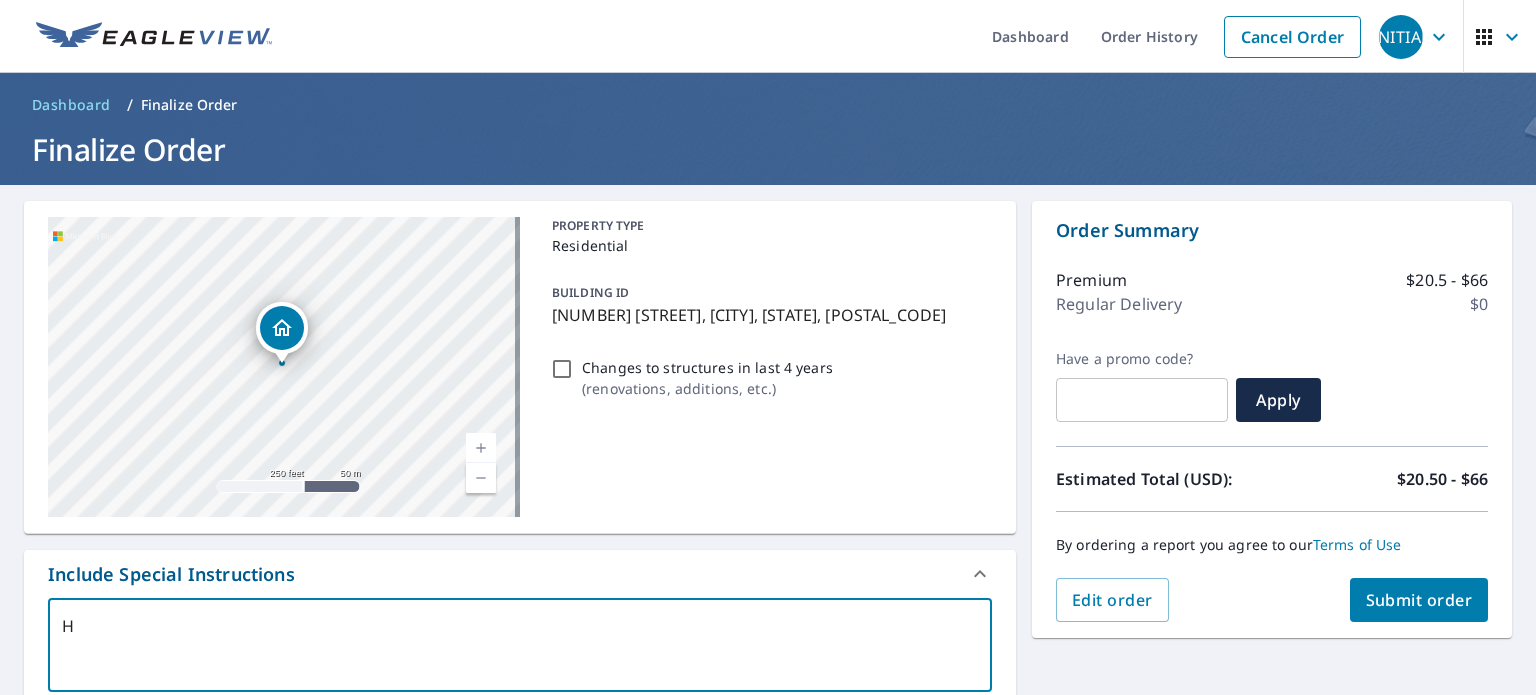 type on "Ho" 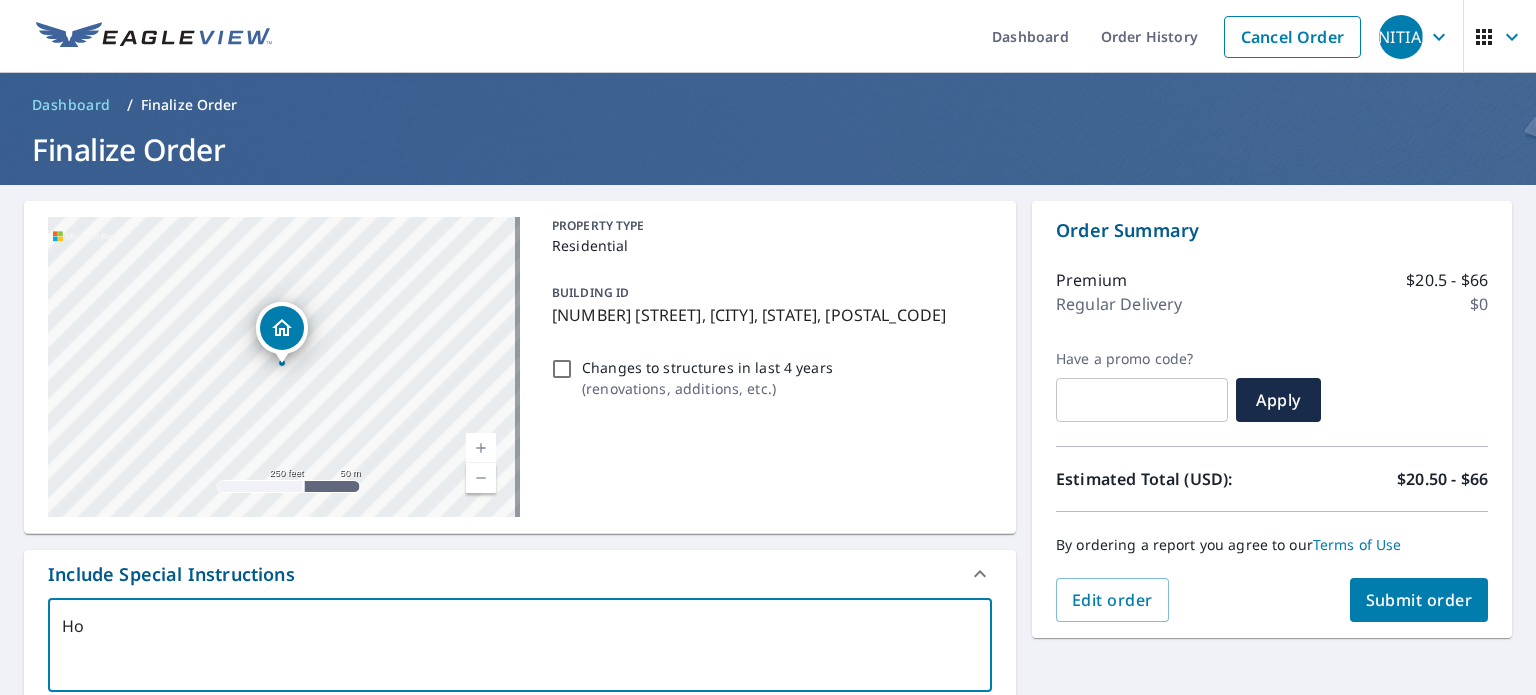 type on "Hou" 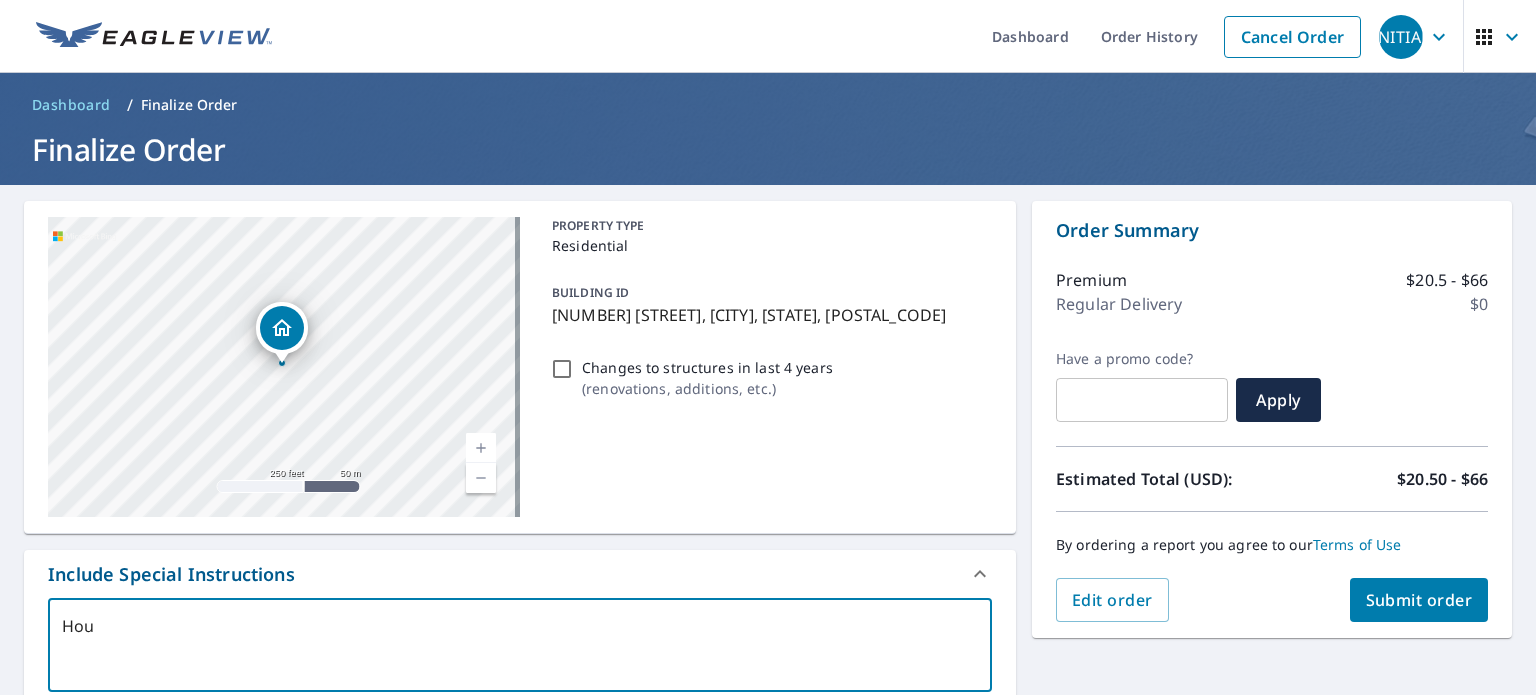 type on "Hous" 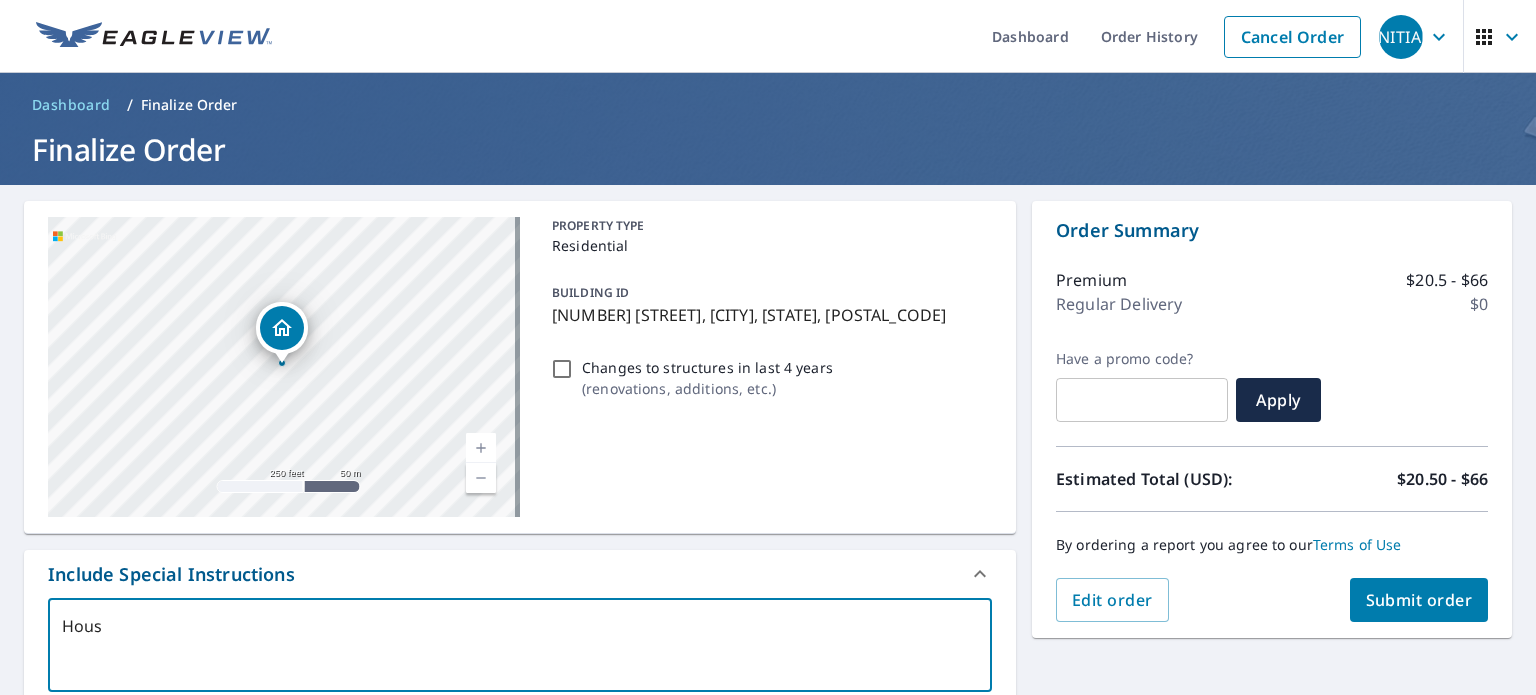 type on "[HOUSE]" 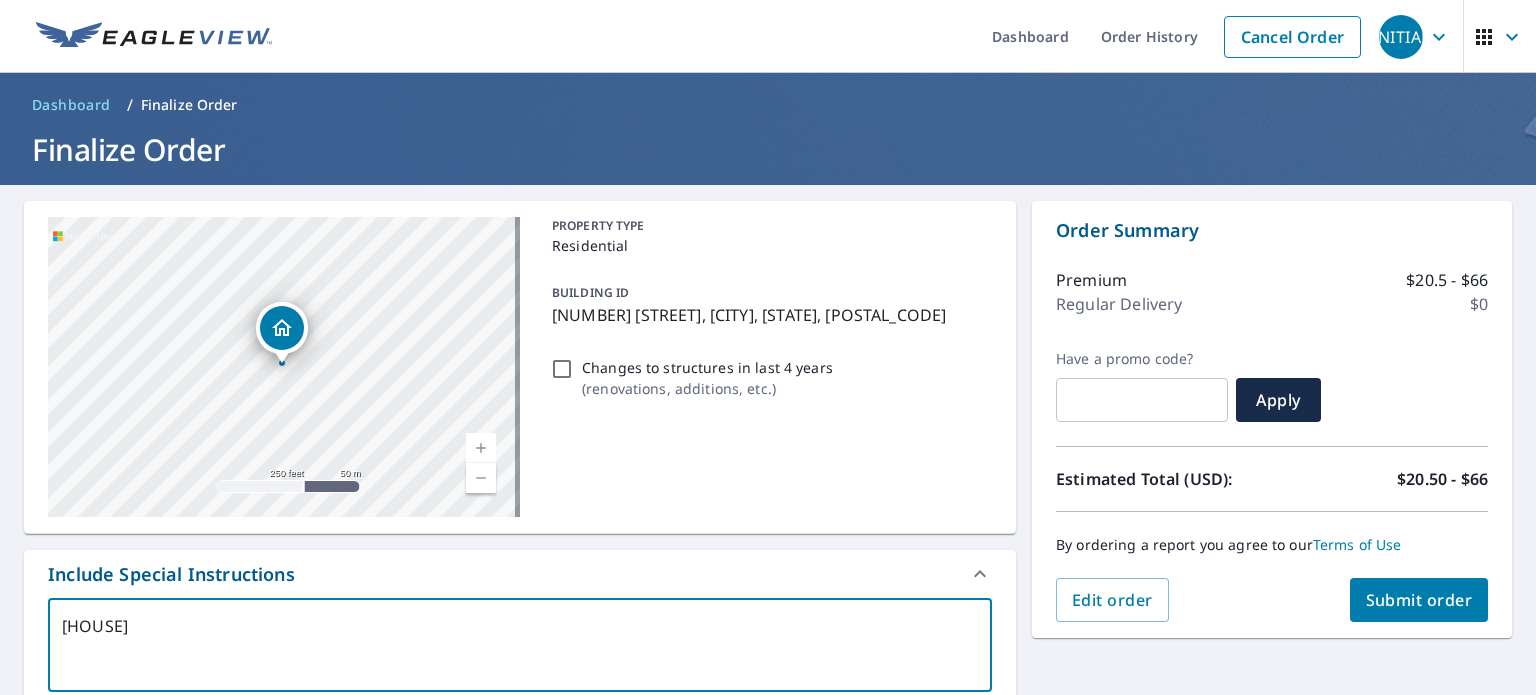 type on "[HOUSE]" 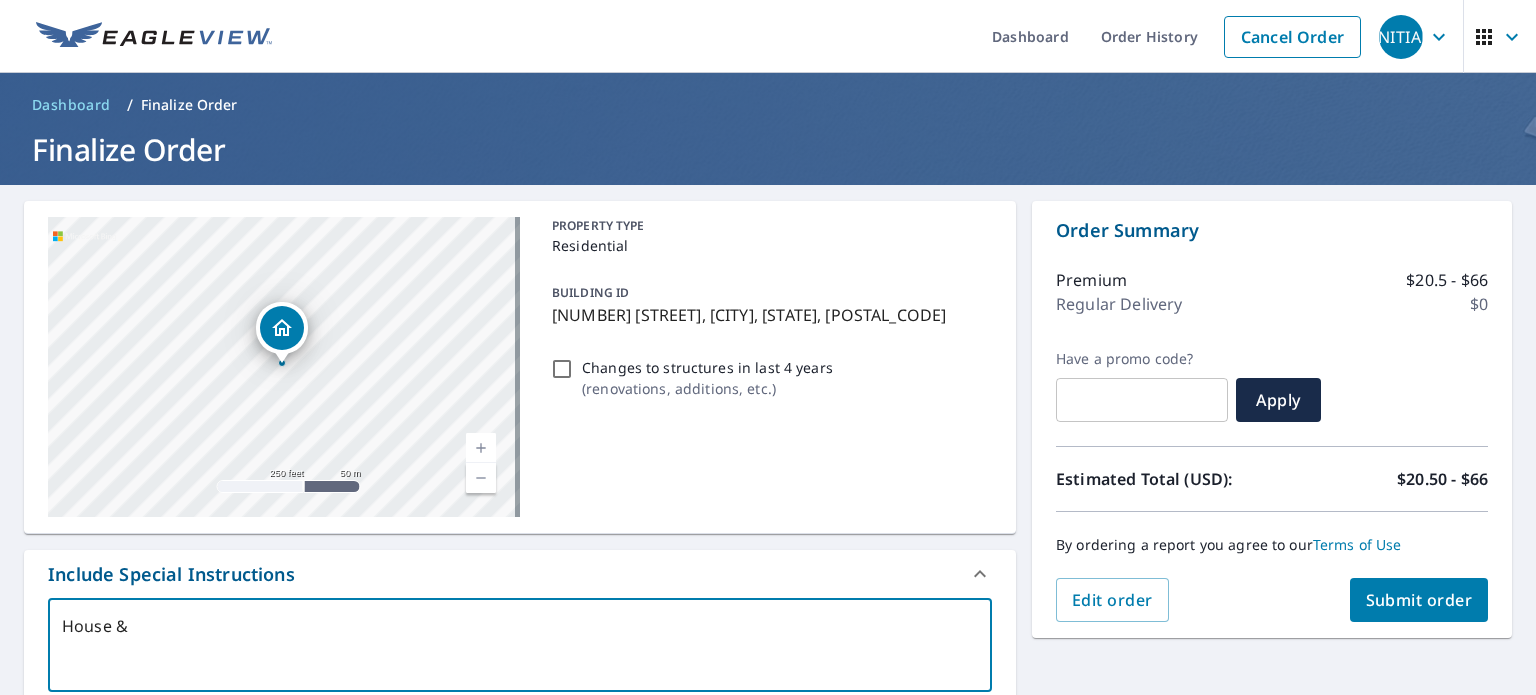 type on "House &" 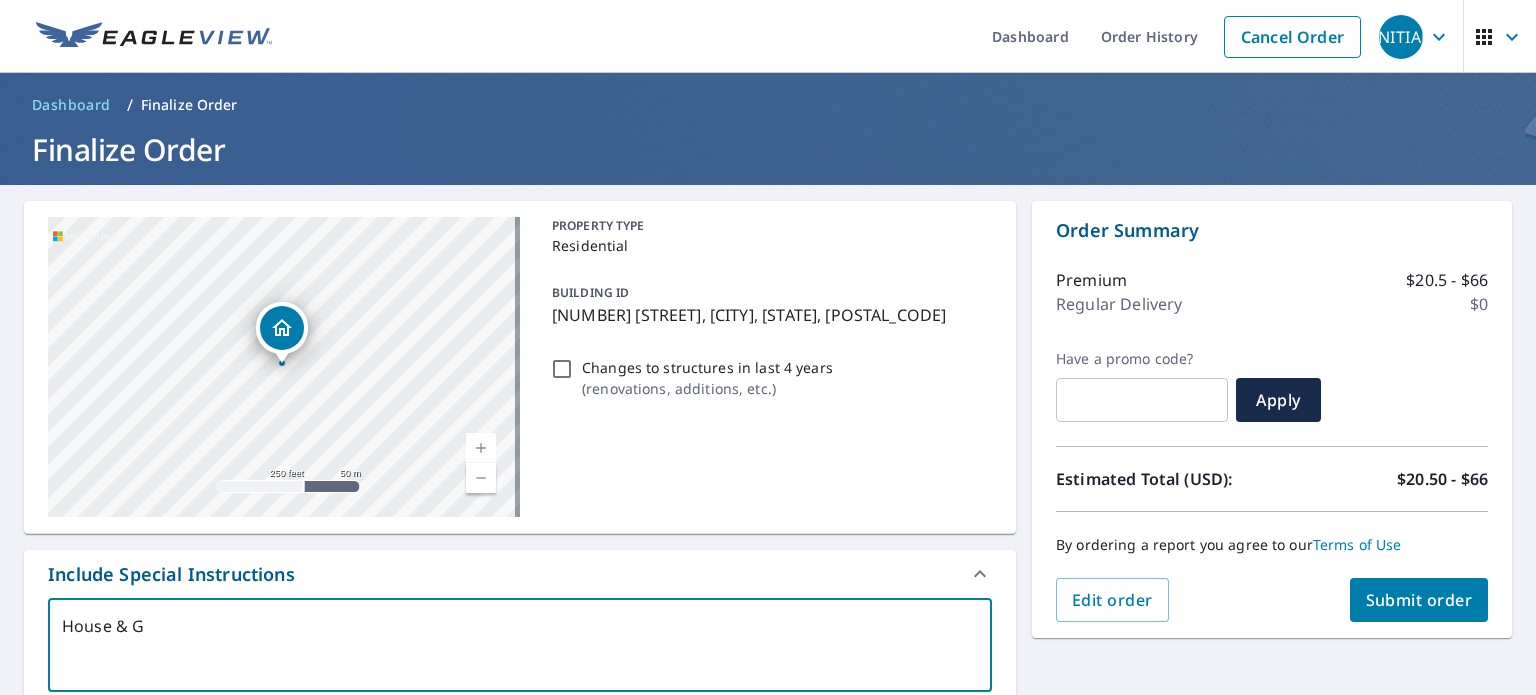 type on "House & Ga" 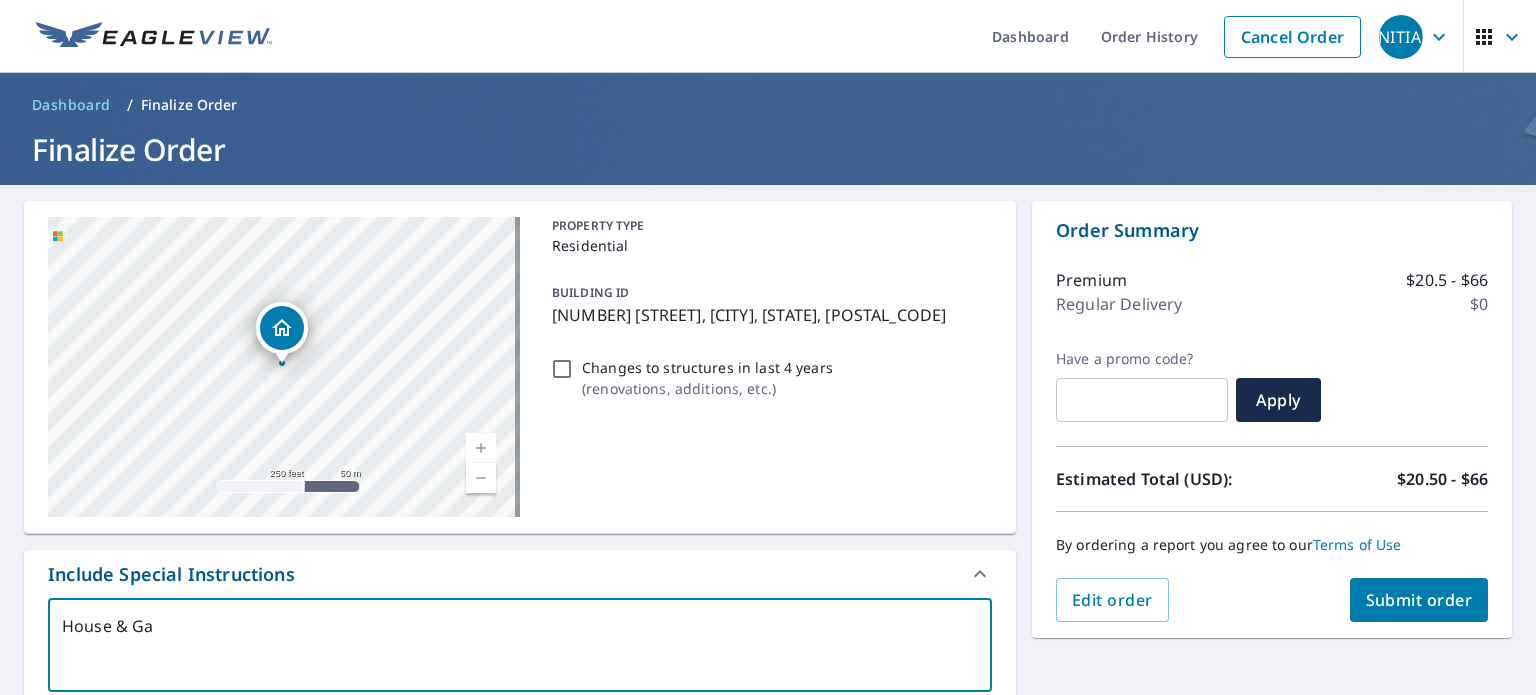 type on "House & Gar" 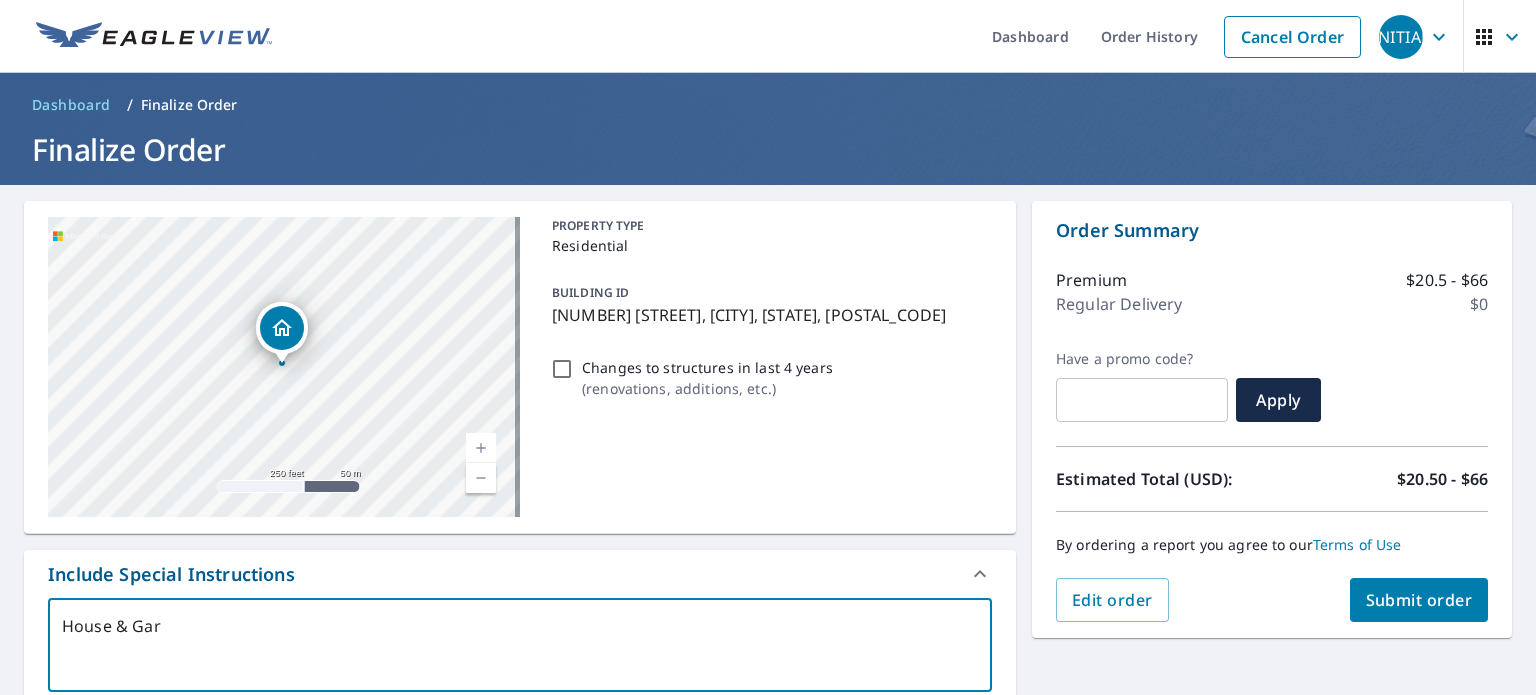 type on "x" 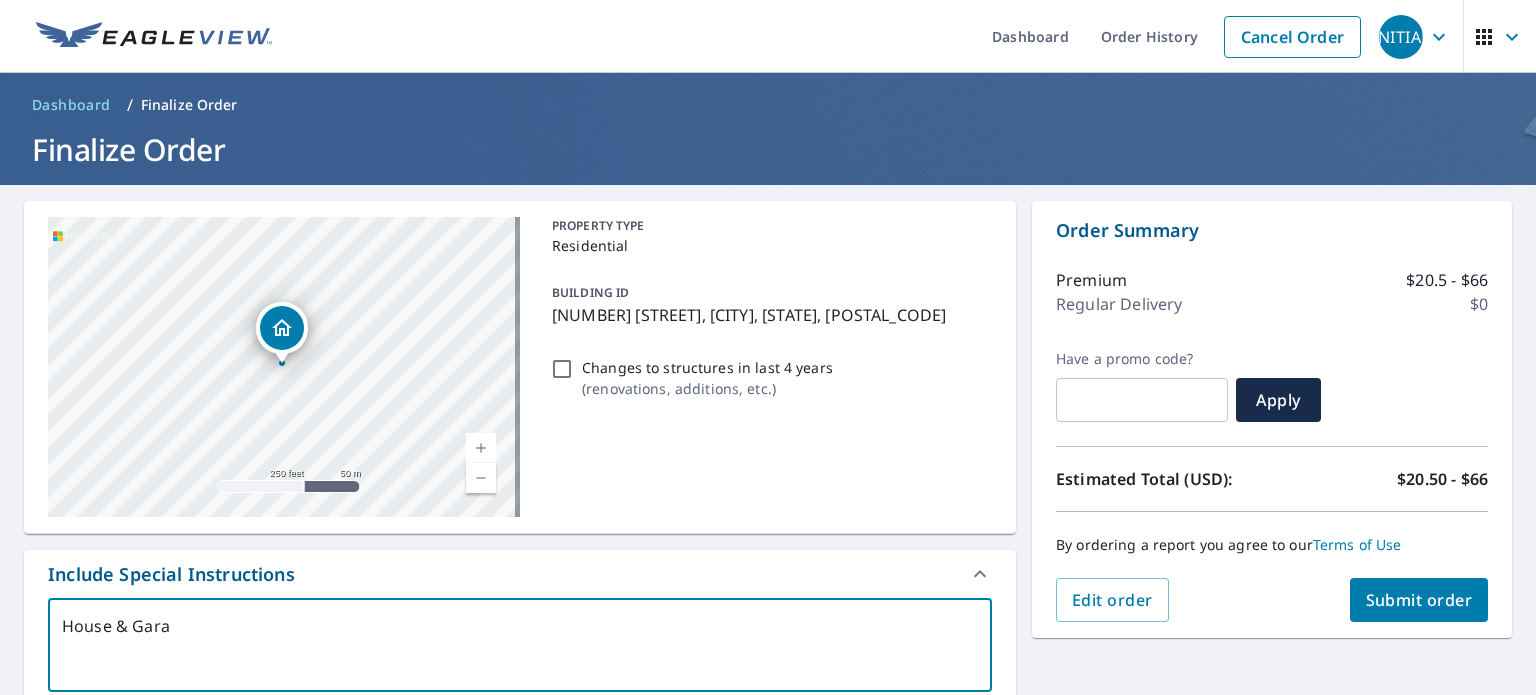 type on "House & Garag" 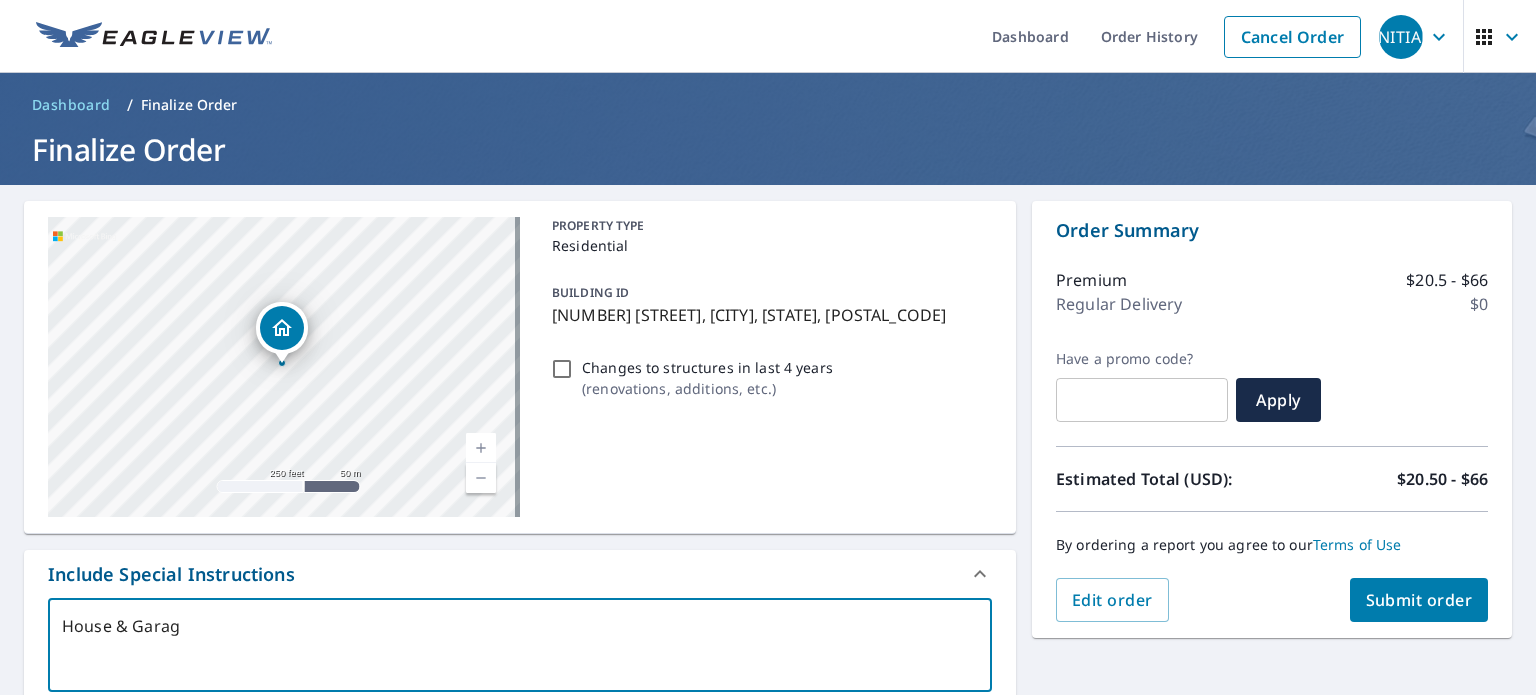 type on "House & Garage" 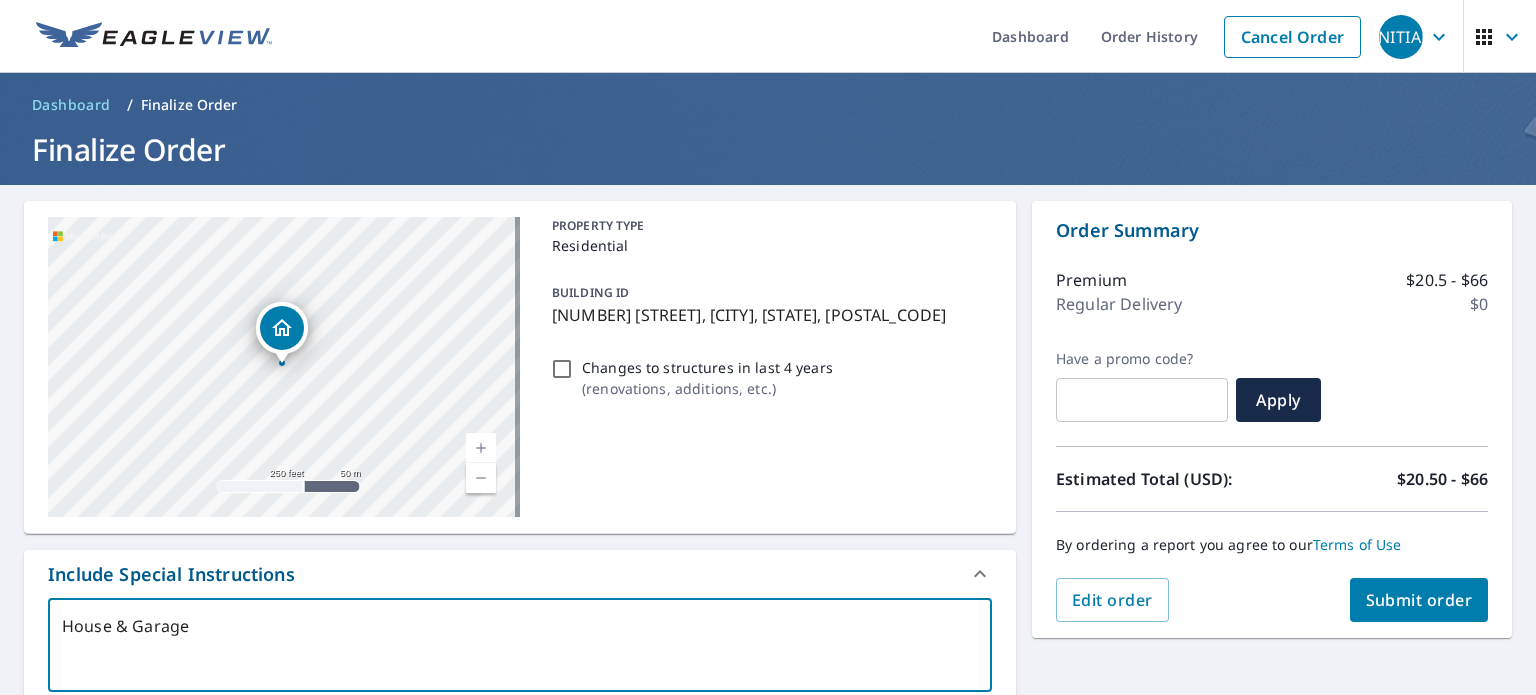 type on "House & Garage" 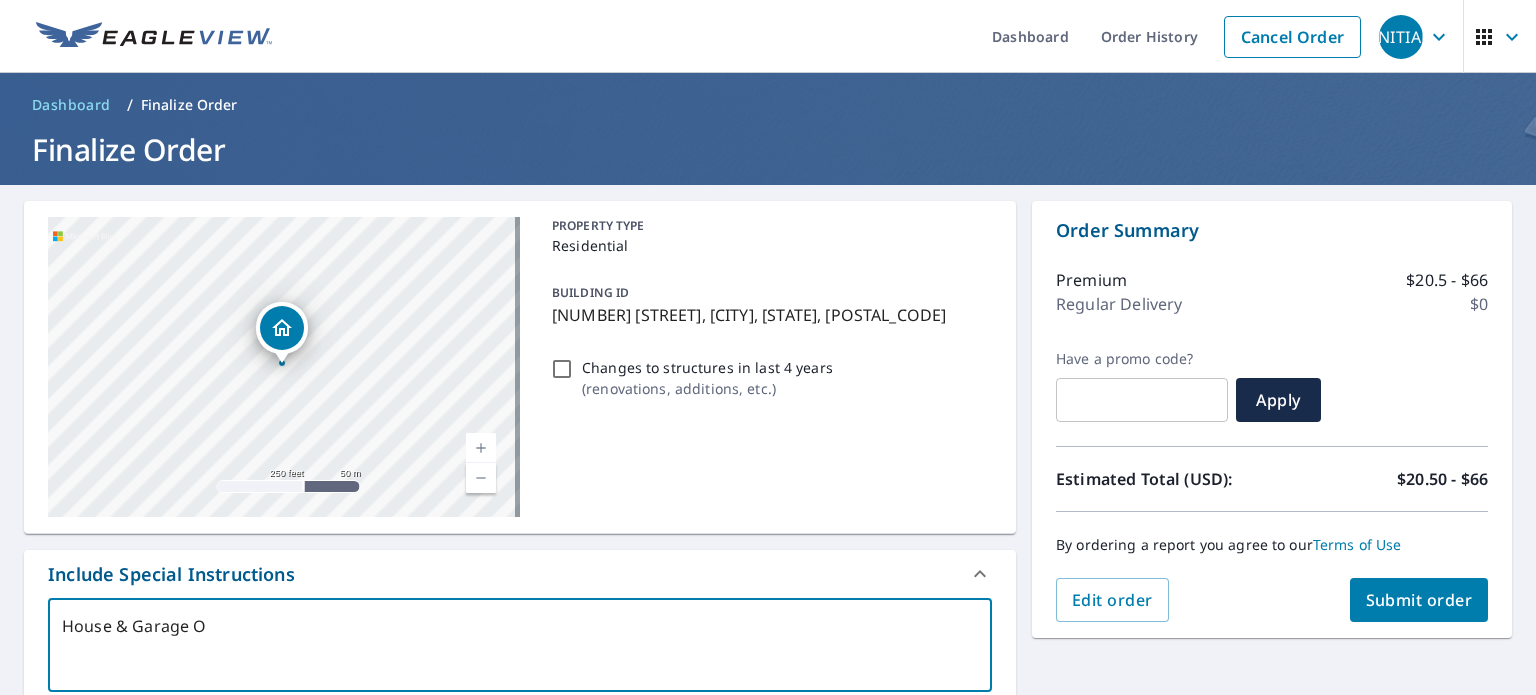 type on "House & Garage On" 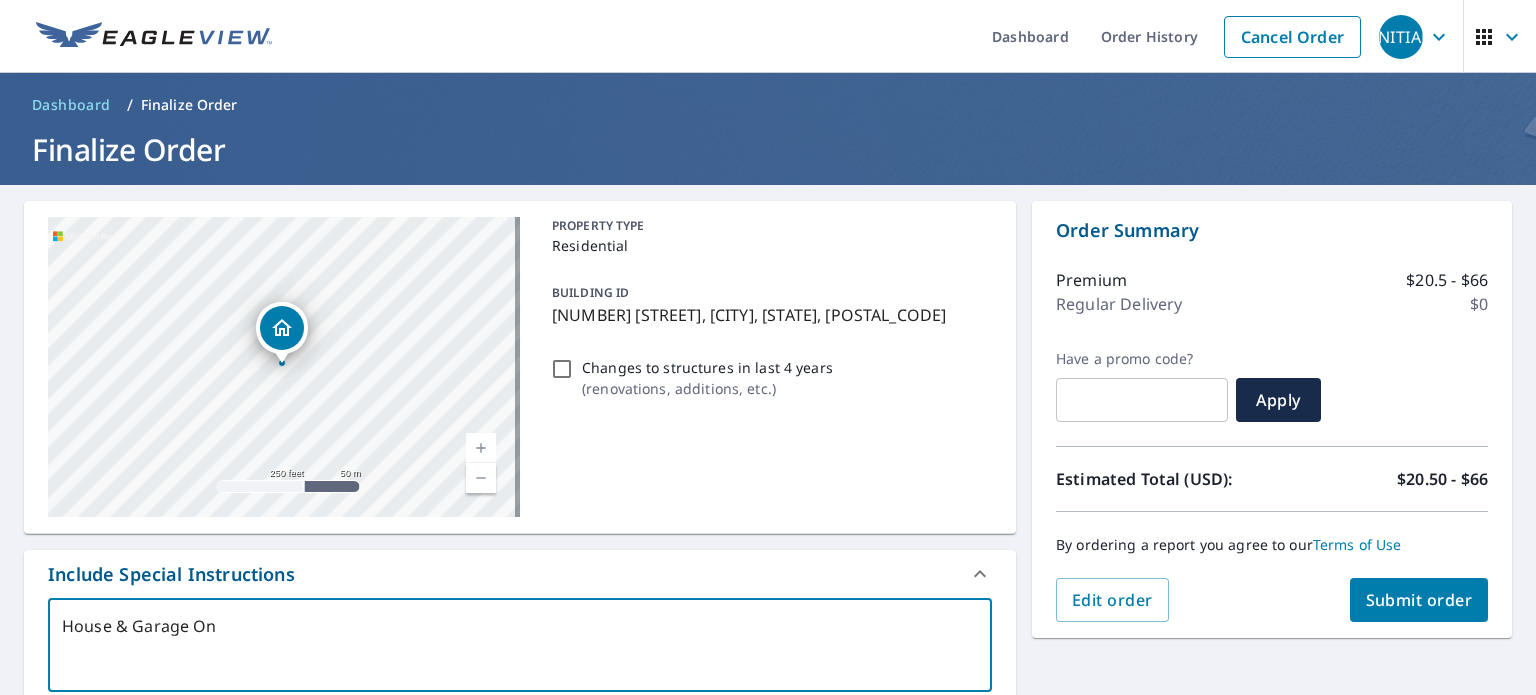 type on "House & Garage Onl" 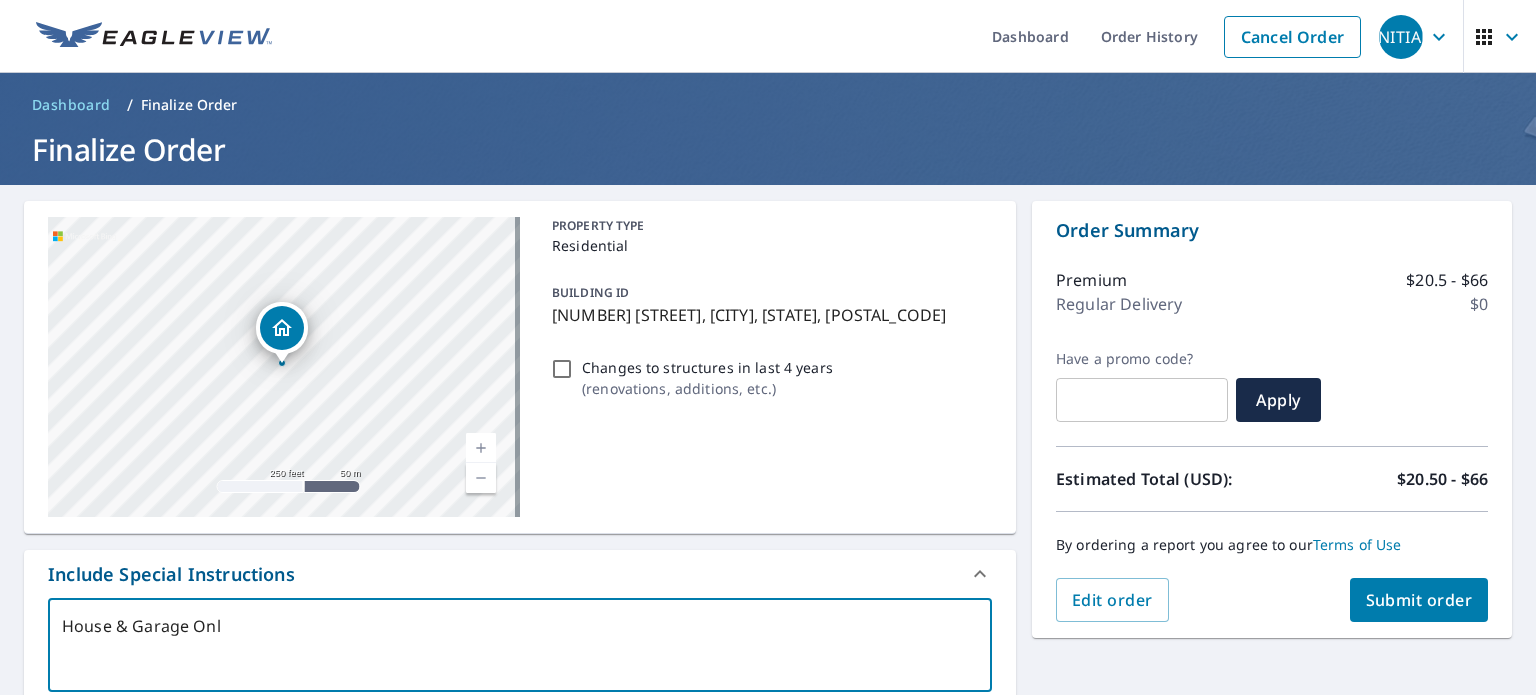 type on "House & Garage Onlt" 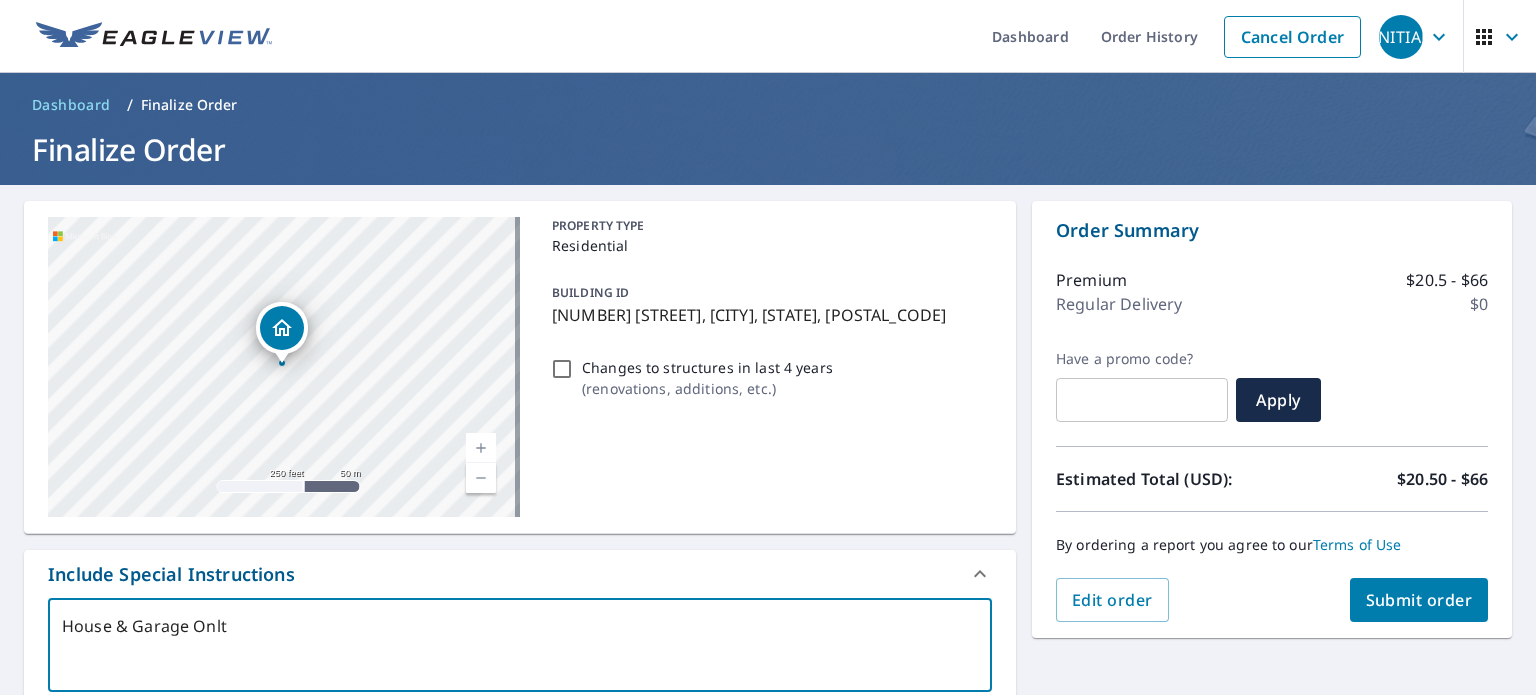 click on "House & Garage Onlt" at bounding box center [520, 645] 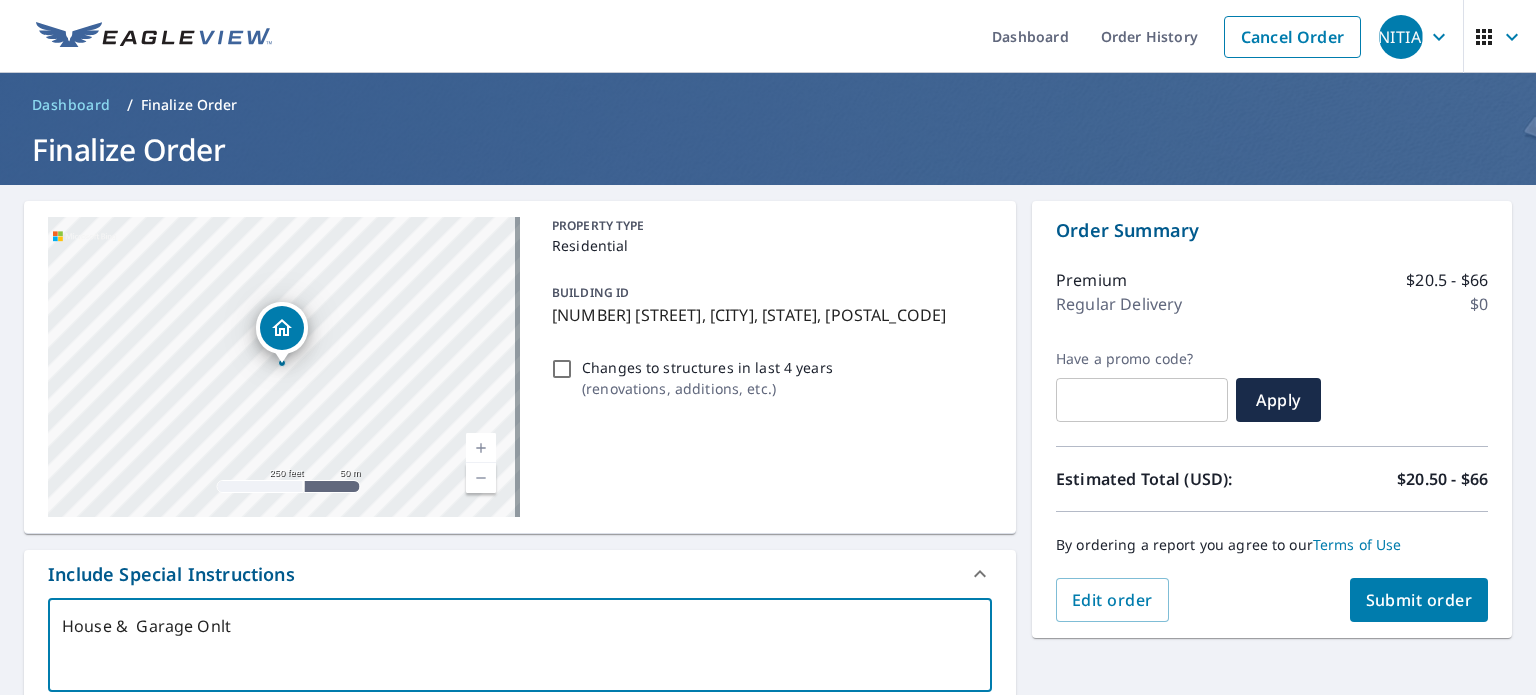 type on "House & A Garage Onlt" 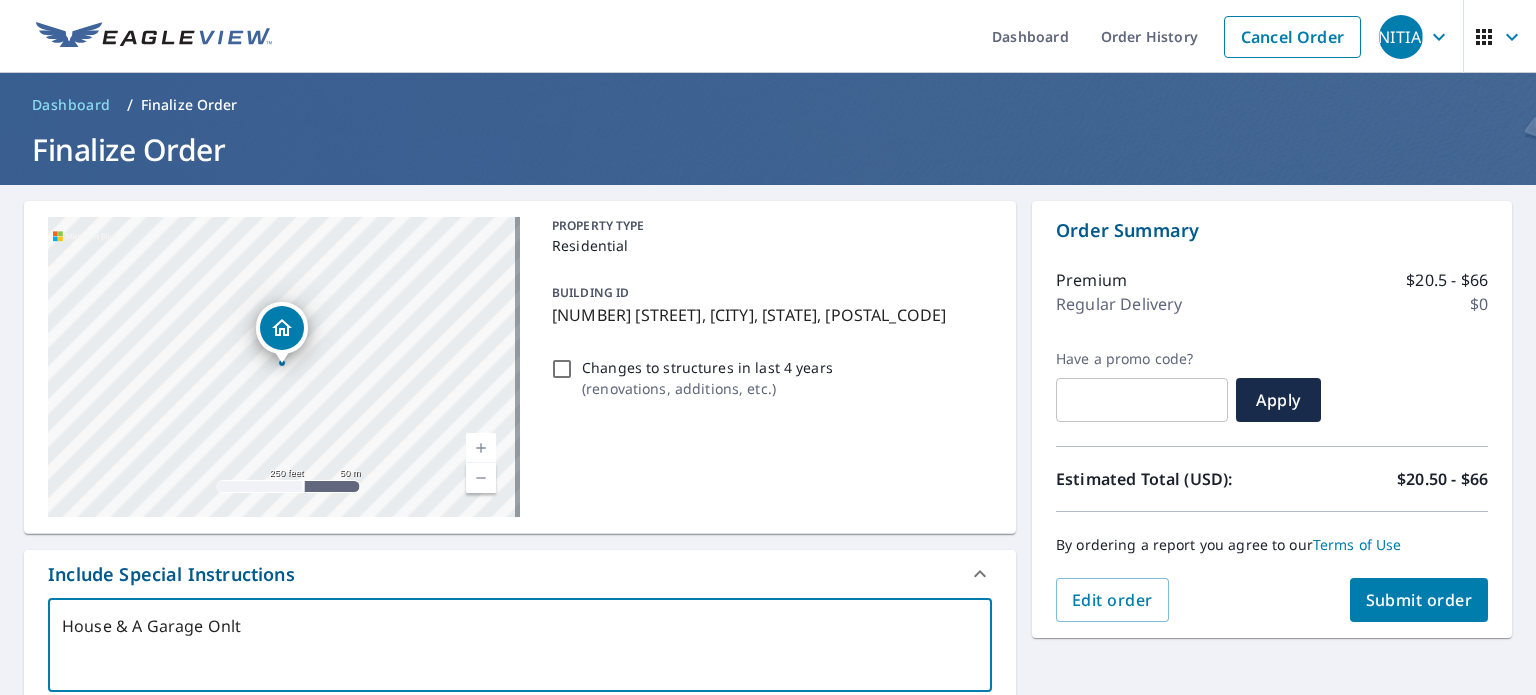 type on "House & At Garage Onlt" 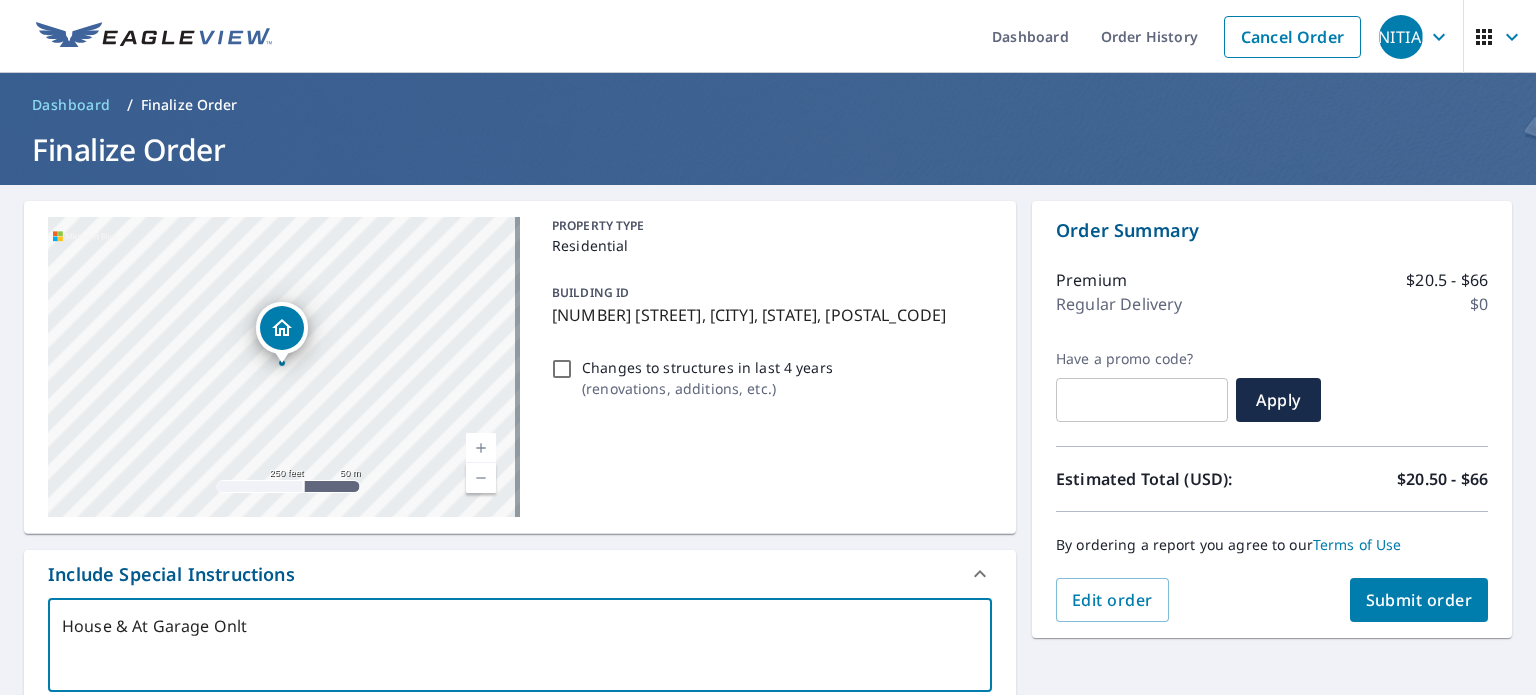 type on "House & Att Garage Onlt" 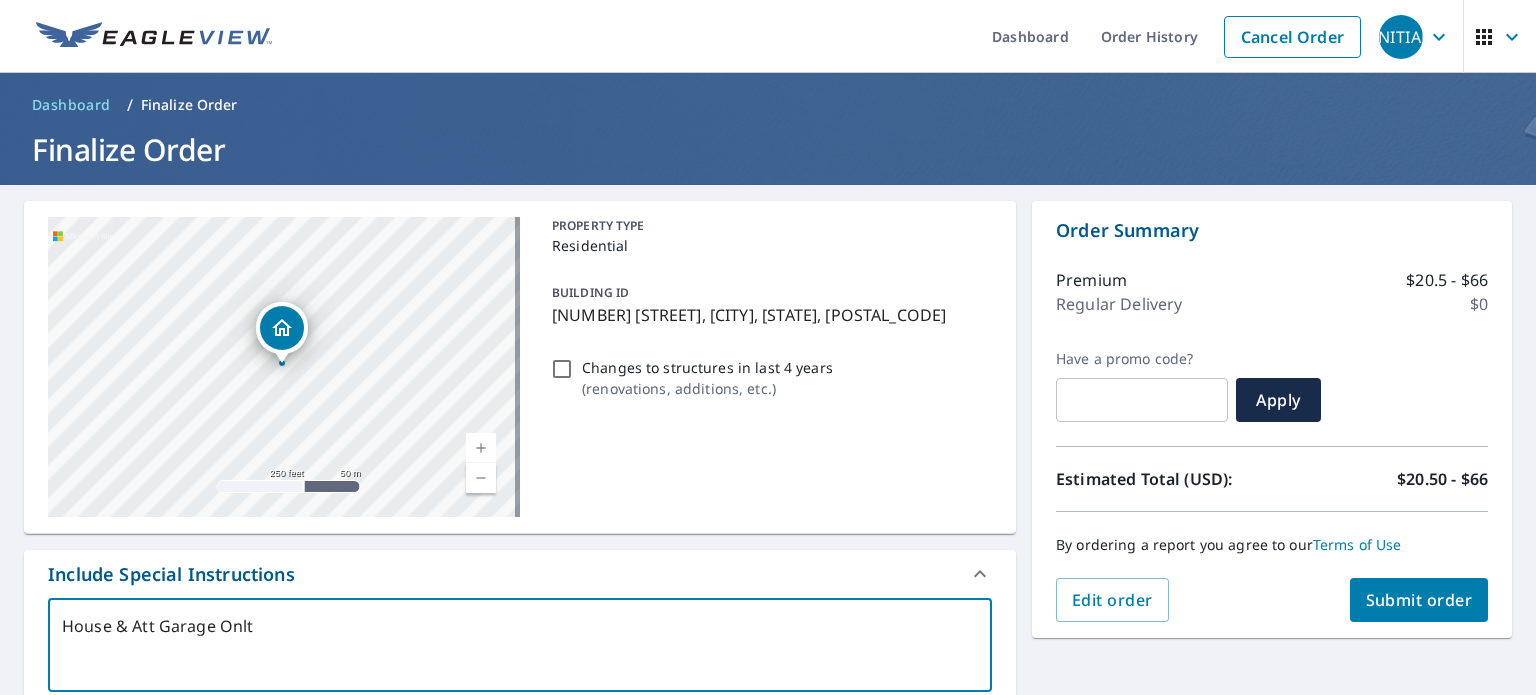 type on "House & Atta Garage Onlt" 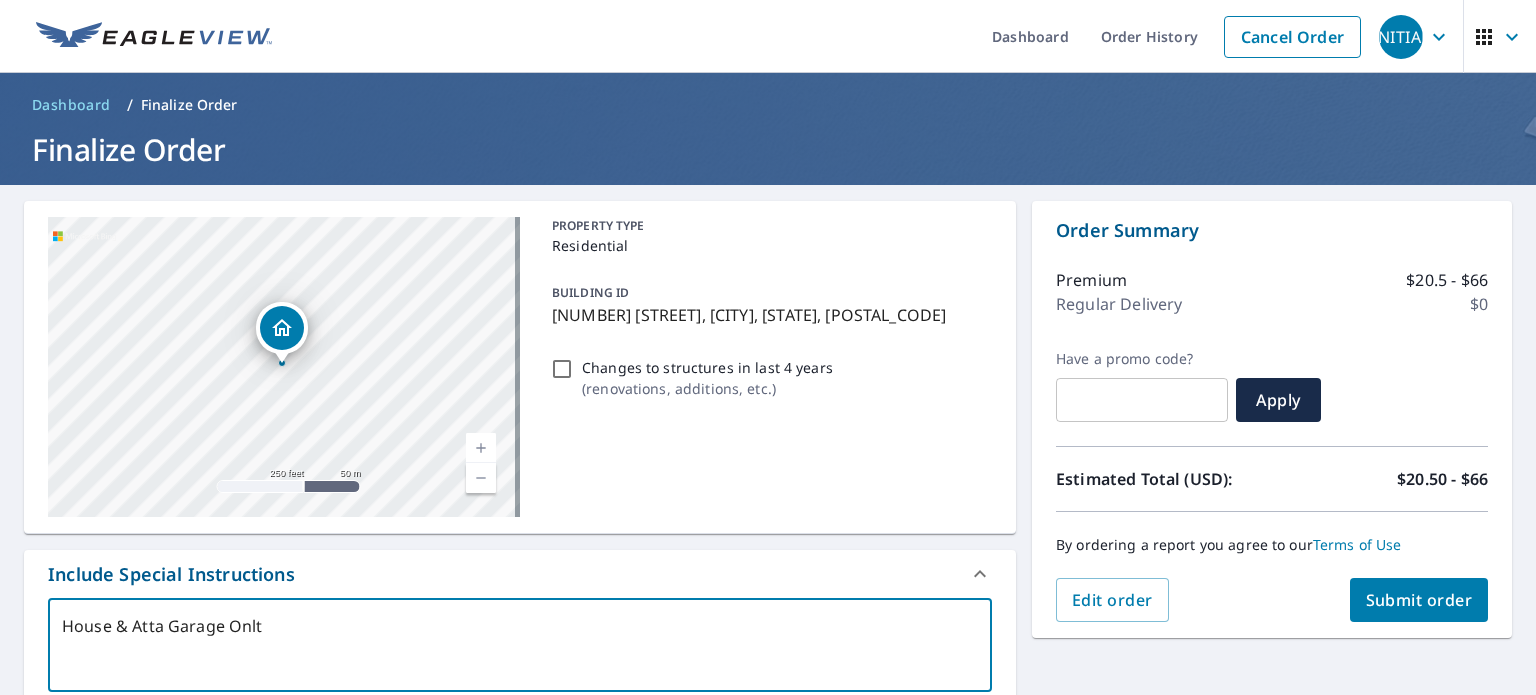 type on "[HOUSE] & [ATTCH] [GARAGE] [ONLT]" 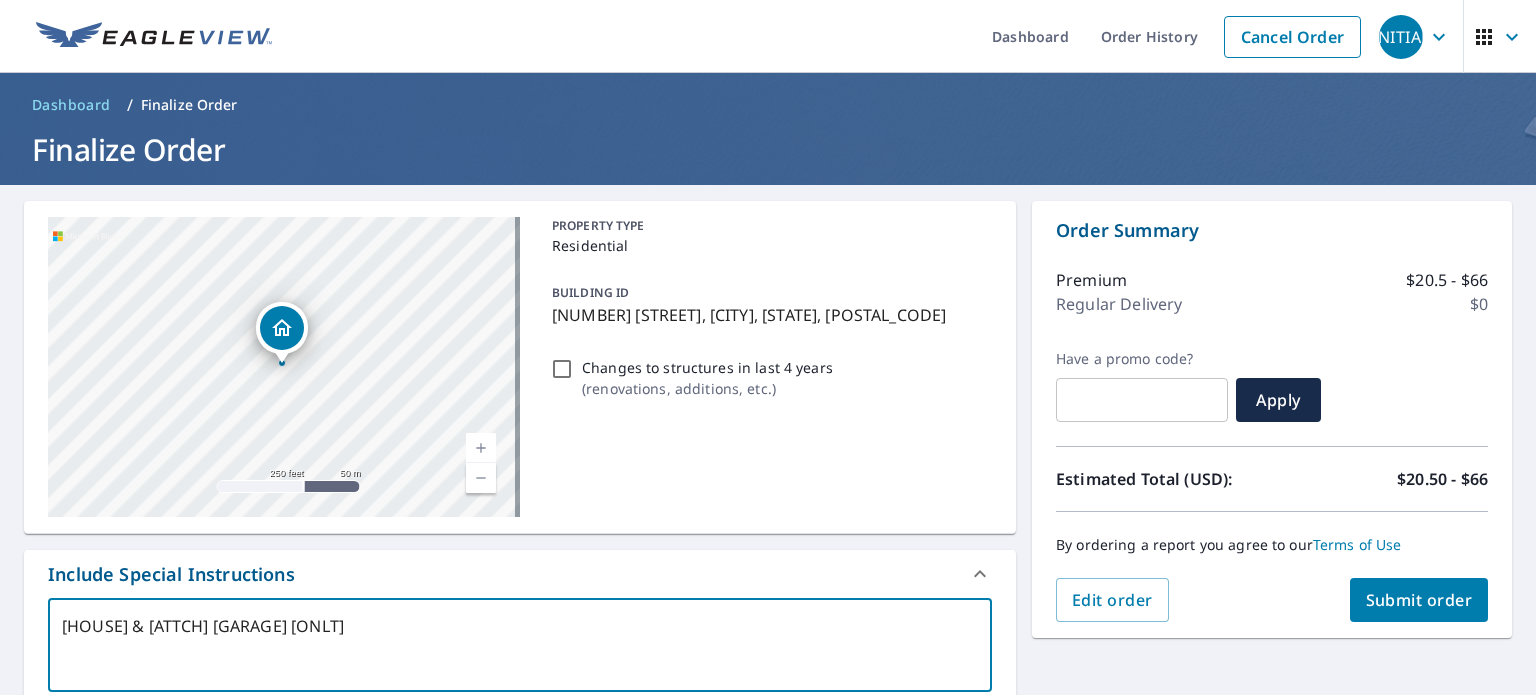 type on "House & Attach Garage Onlt" 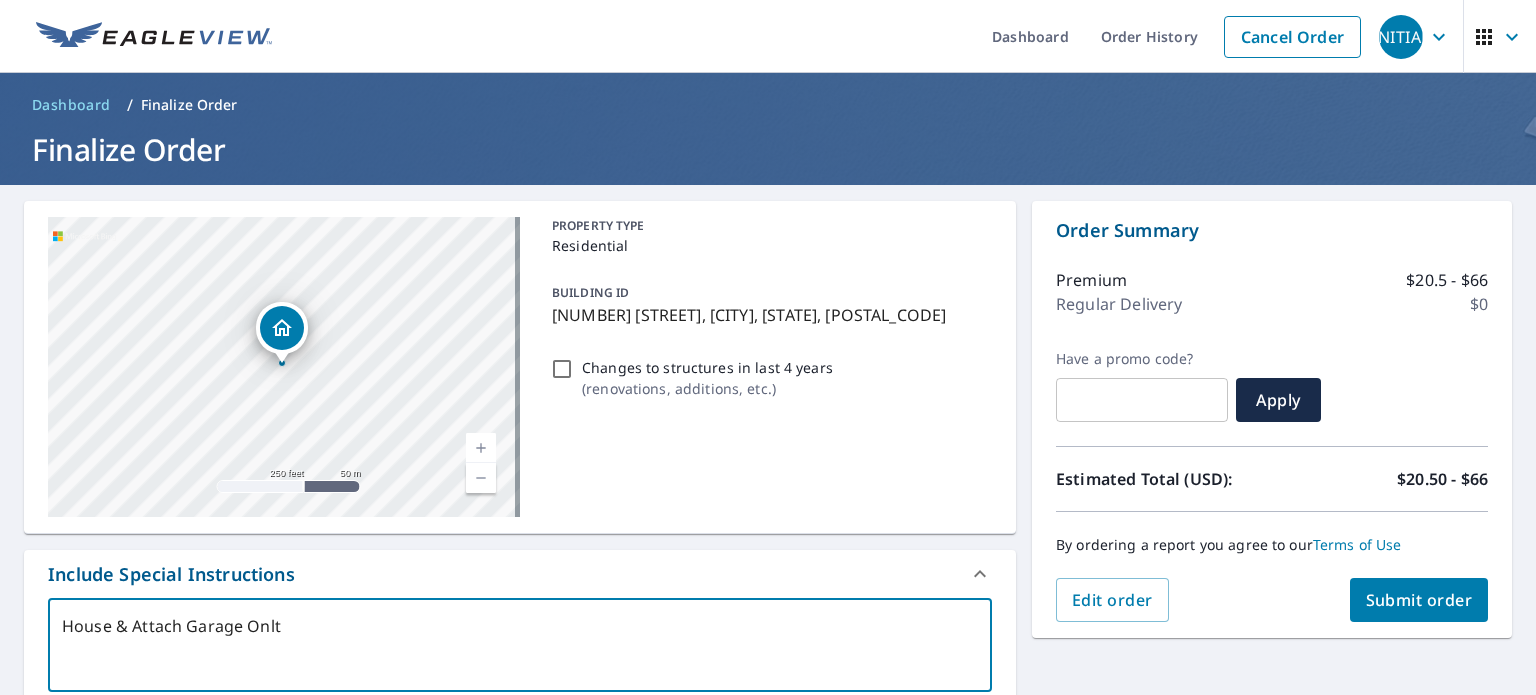 type on "House & Attache Garage Onlt" 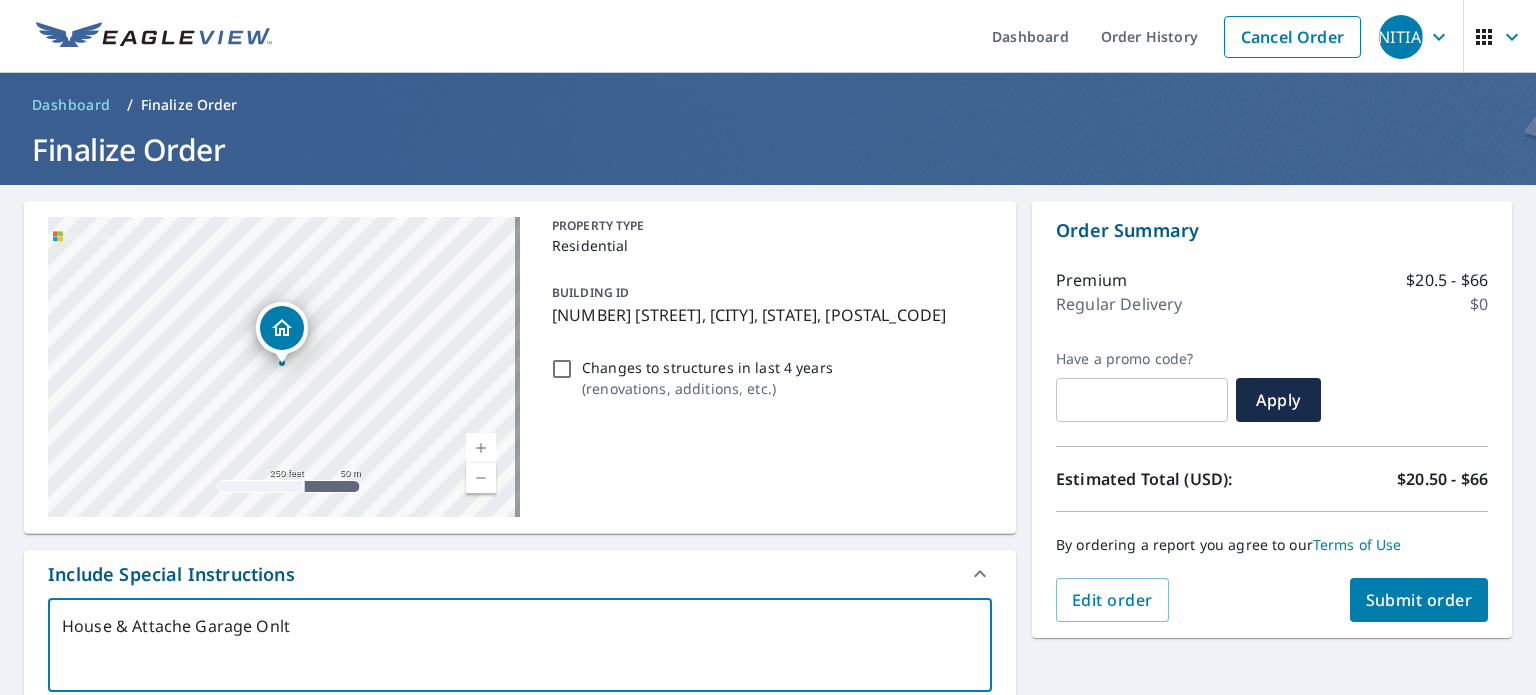 type on "[HOUSE] & [ATTACHED] [GARAGE] [ONLT]" 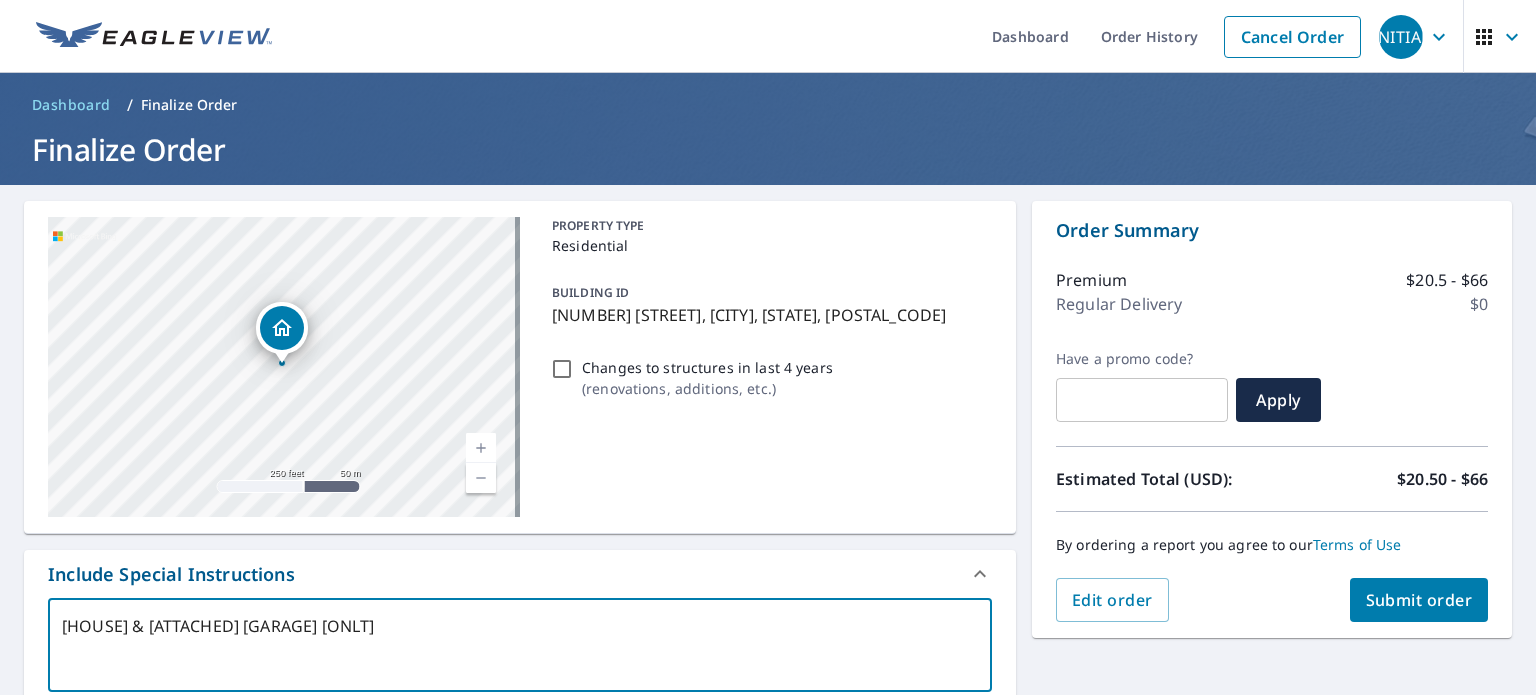 click on "[HOUSE] & [ATTACHED] [GARAGE] [ONLT]" at bounding box center (520, 645) 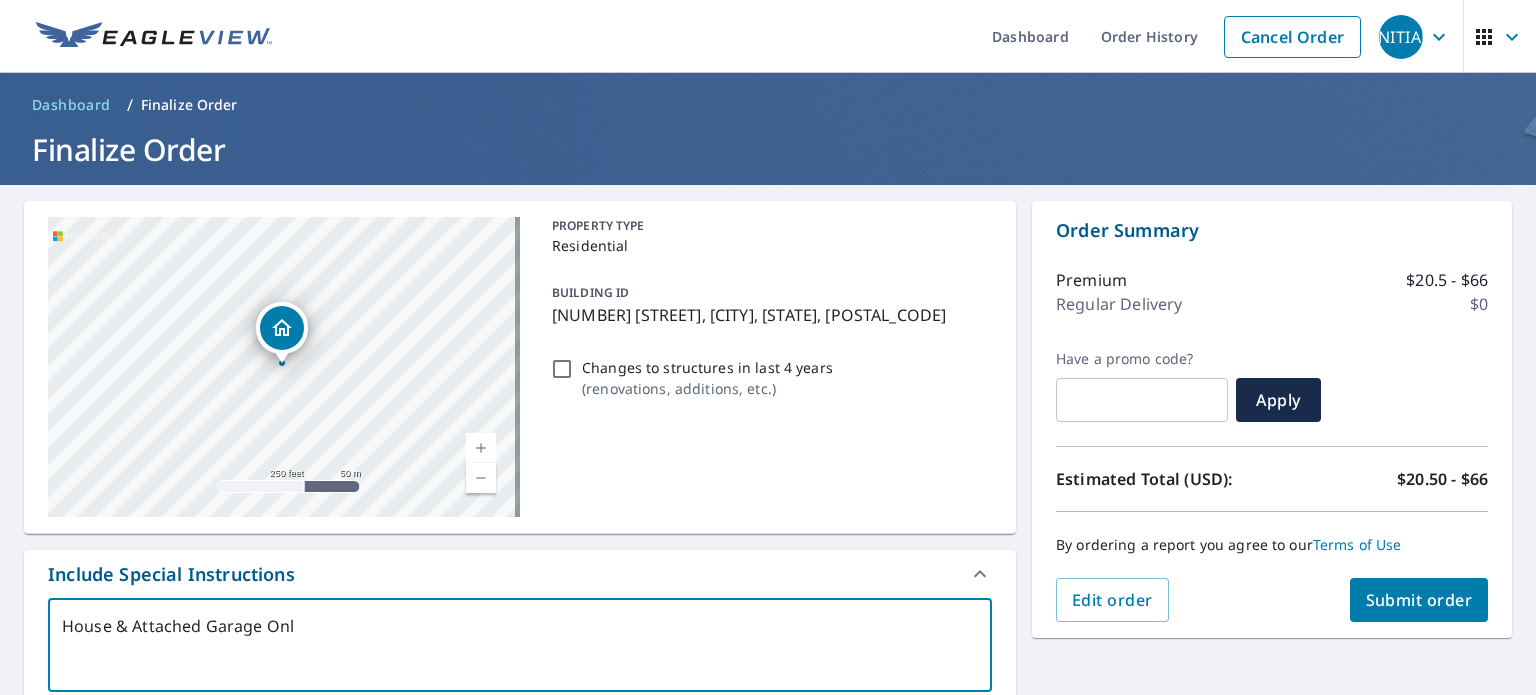 type on "[HOUSE] & [ATTACHED] [GARAGE] [ONLY]" 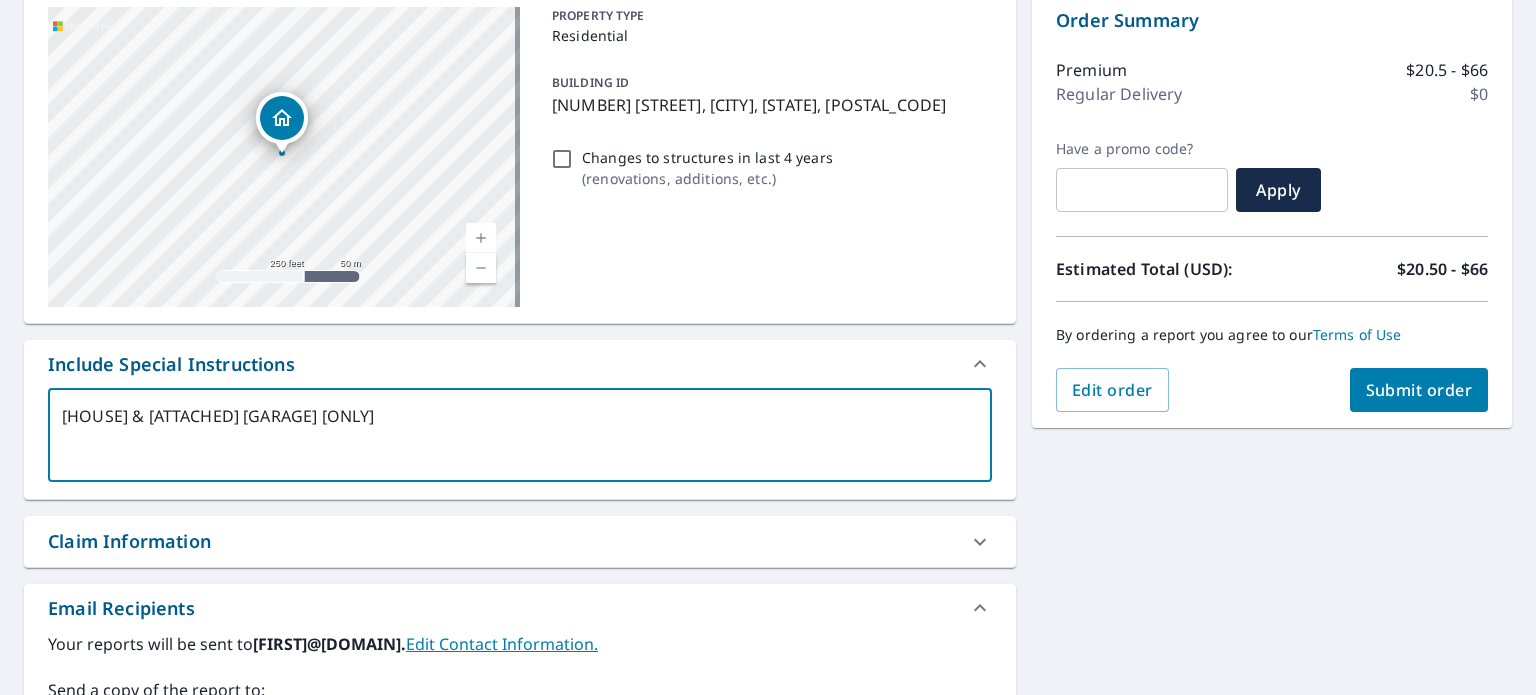 scroll, scrollTop: 232, scrollLeft: 0, axis: vertical 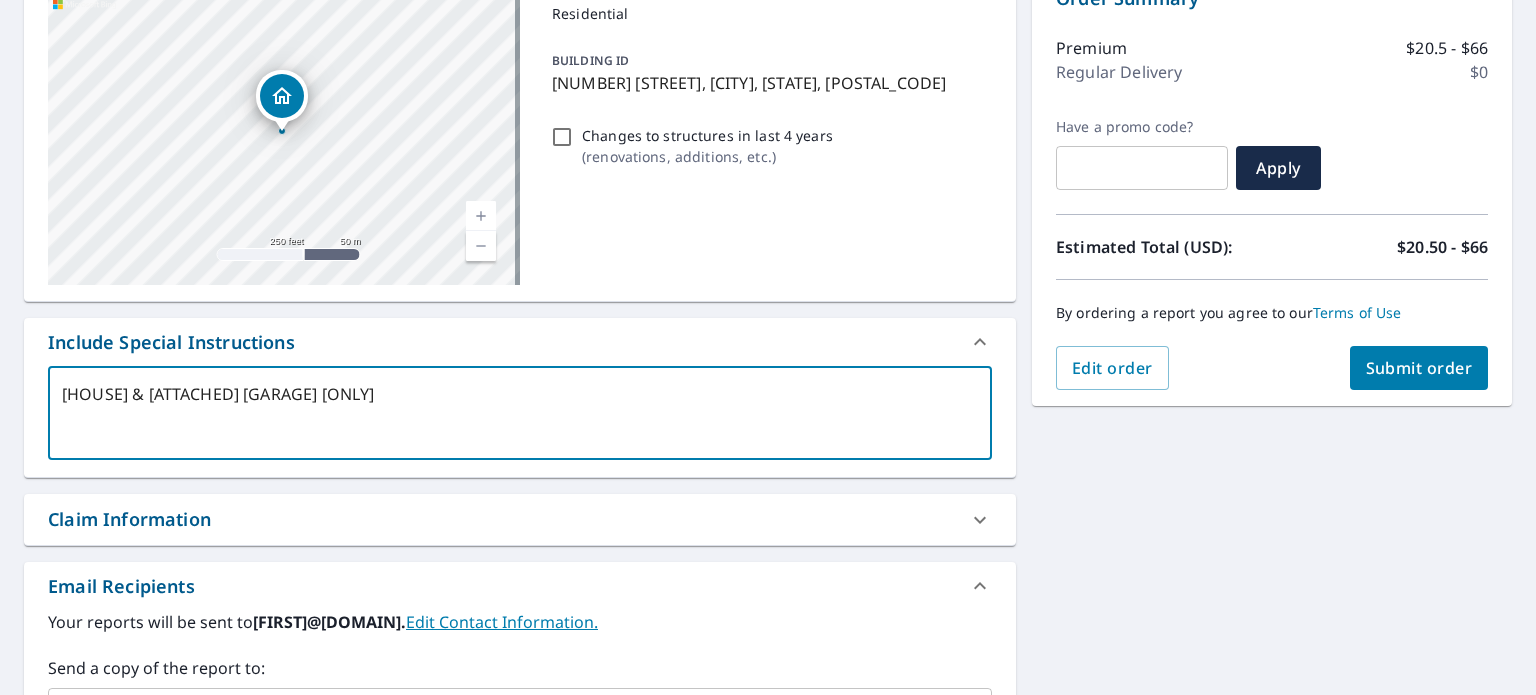 type on "[HOUSE] & [ATTACHED] [GARAGE] [ONLY]" 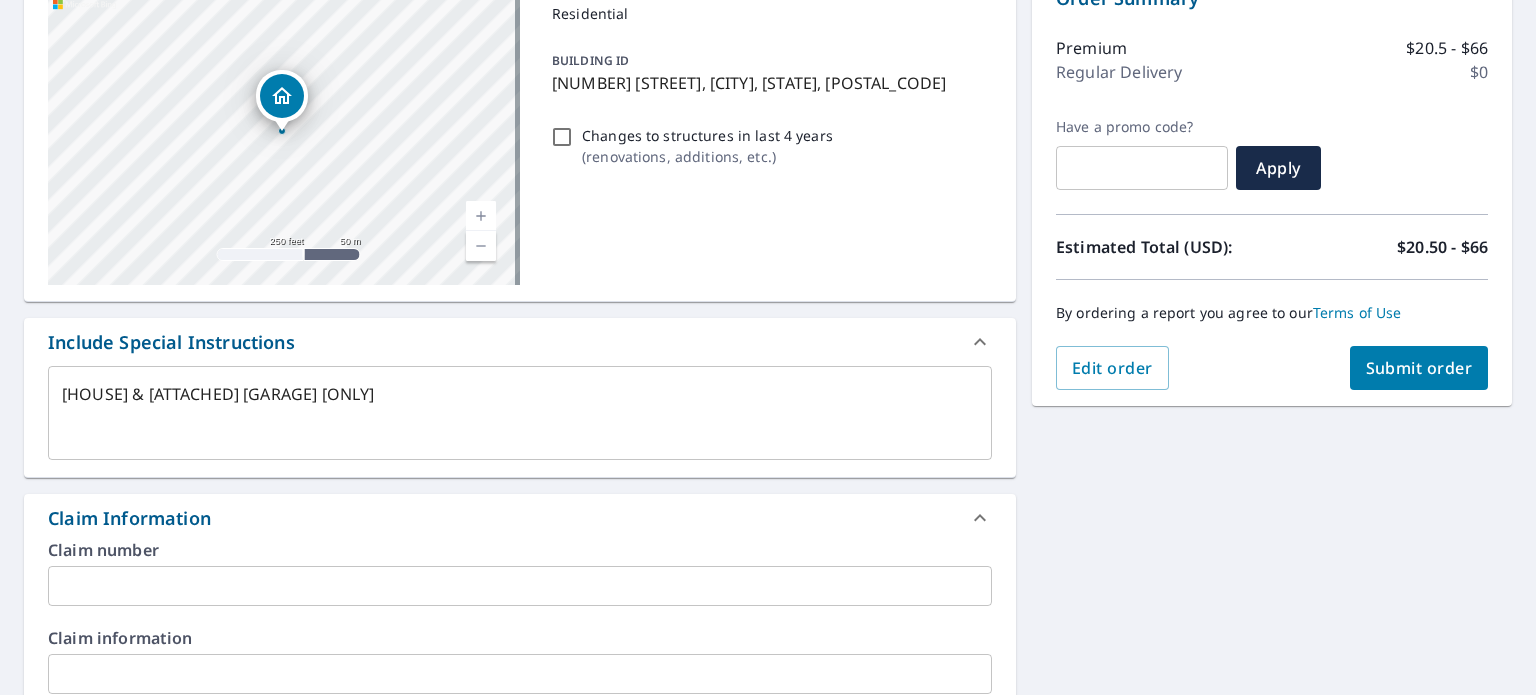 click at bounding box center [520, 586] 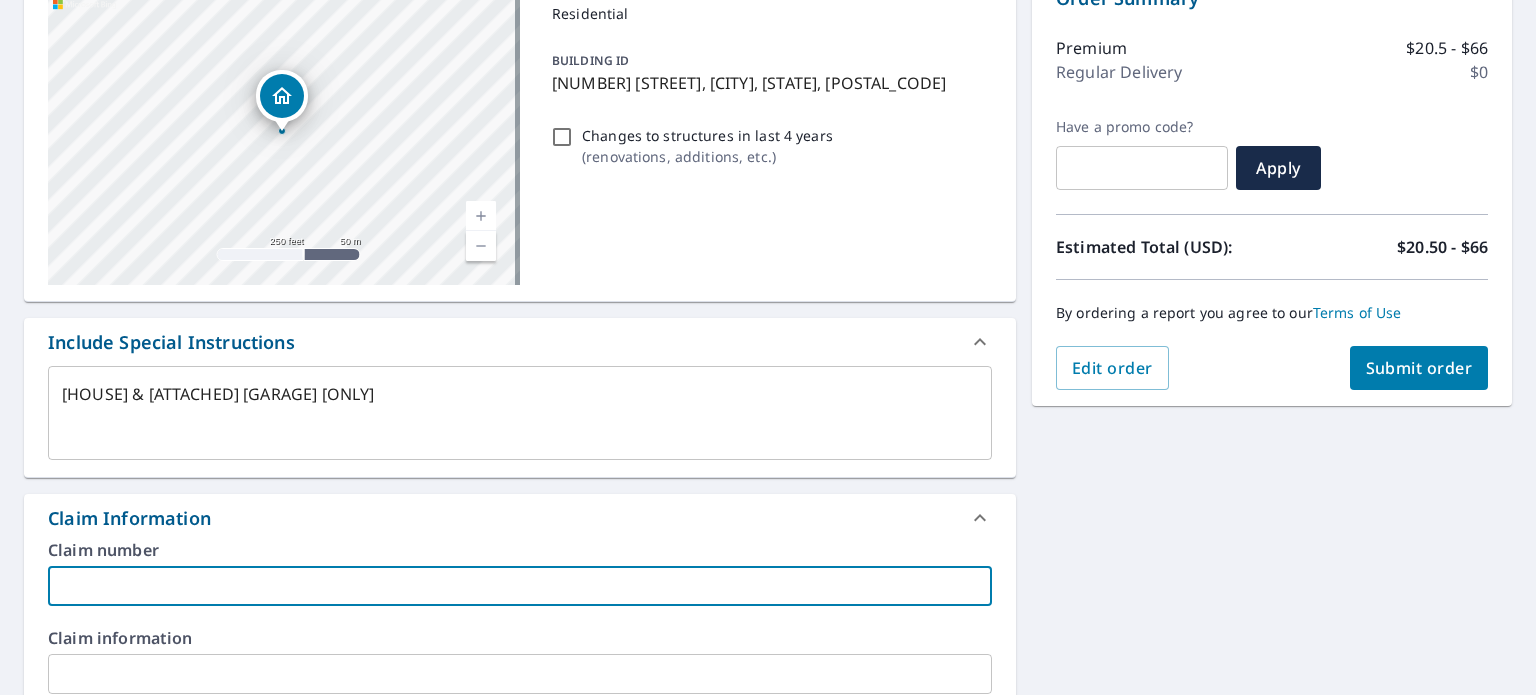 type on "x" 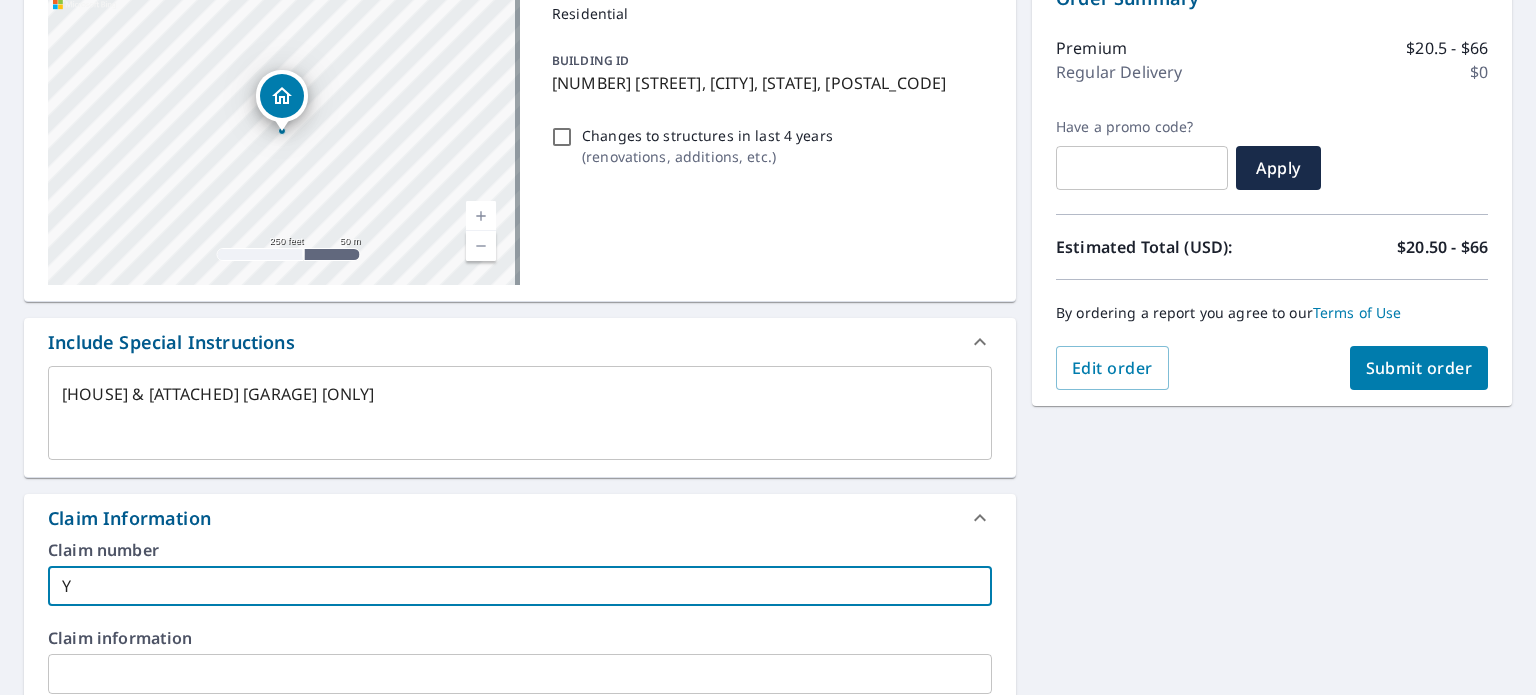 type on "x" 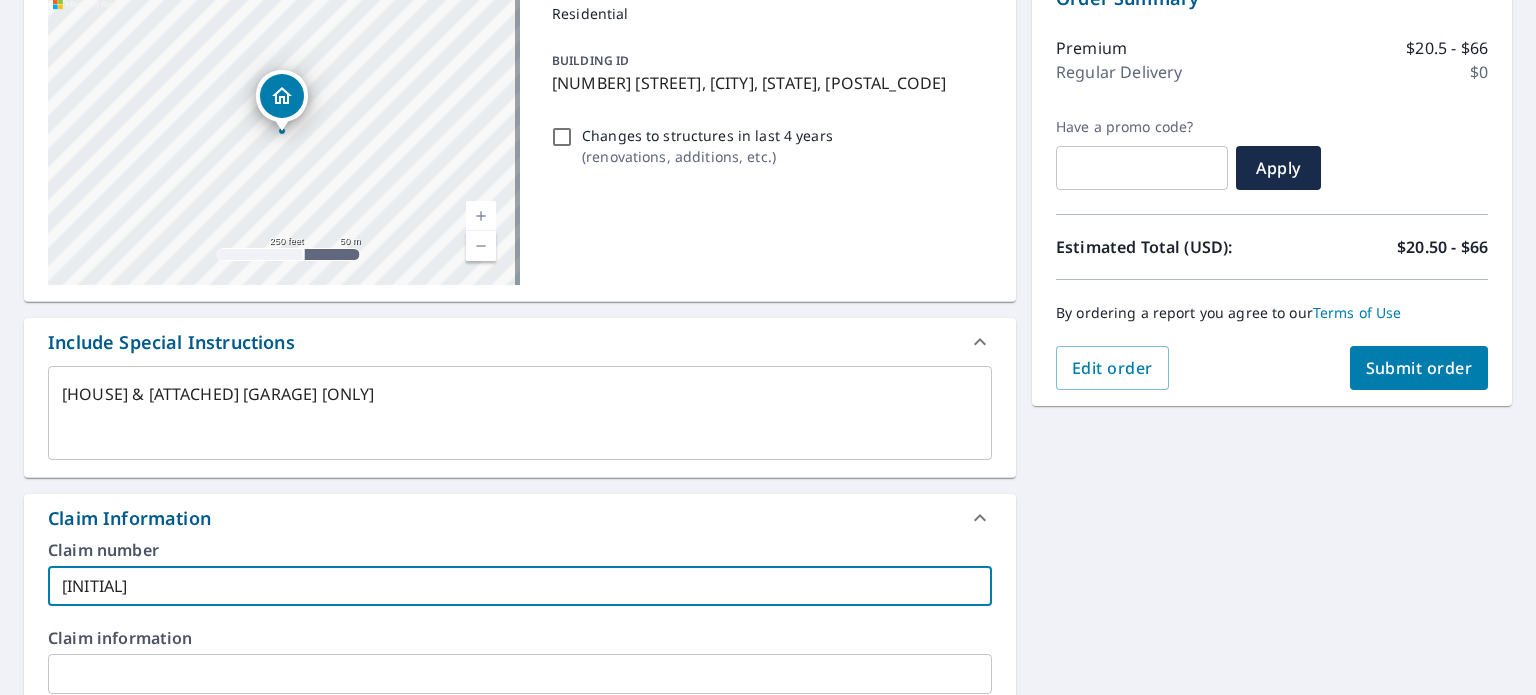 type on "x" 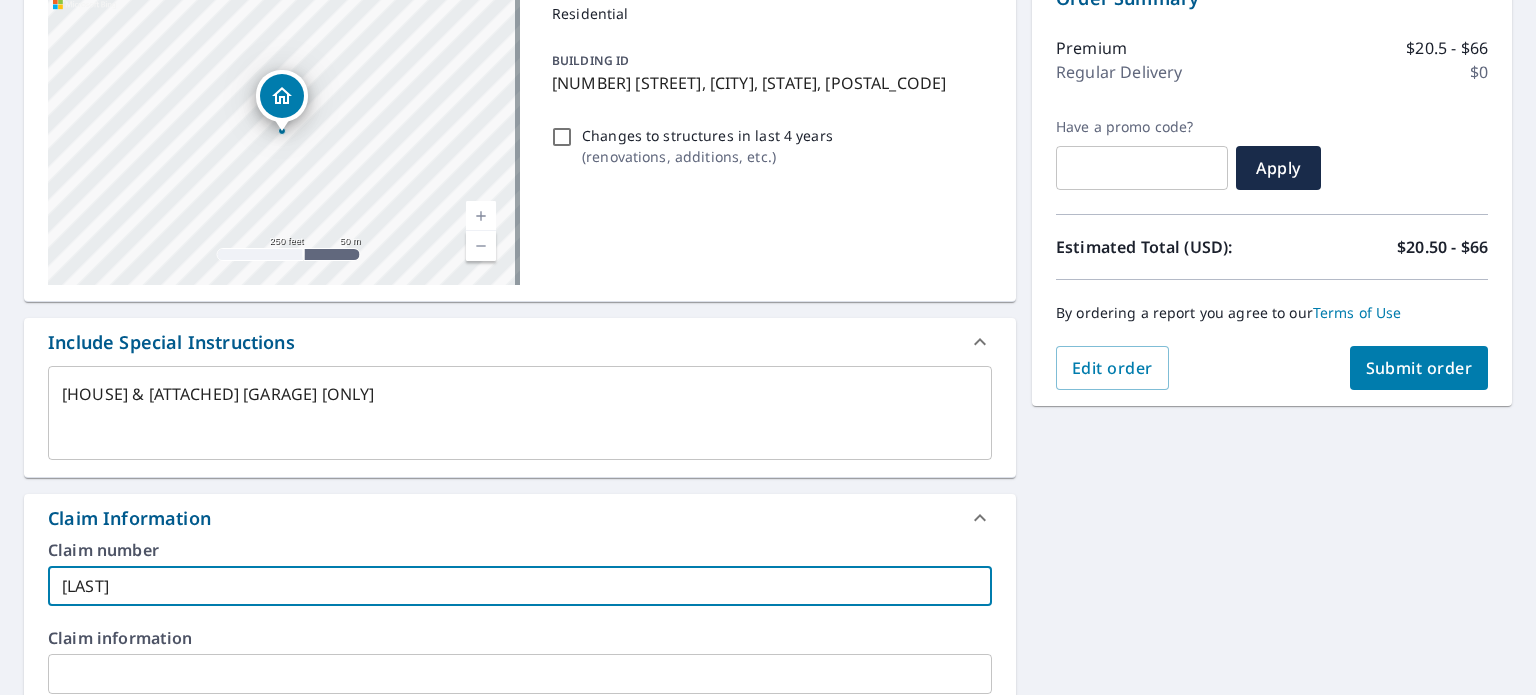 type on "x" 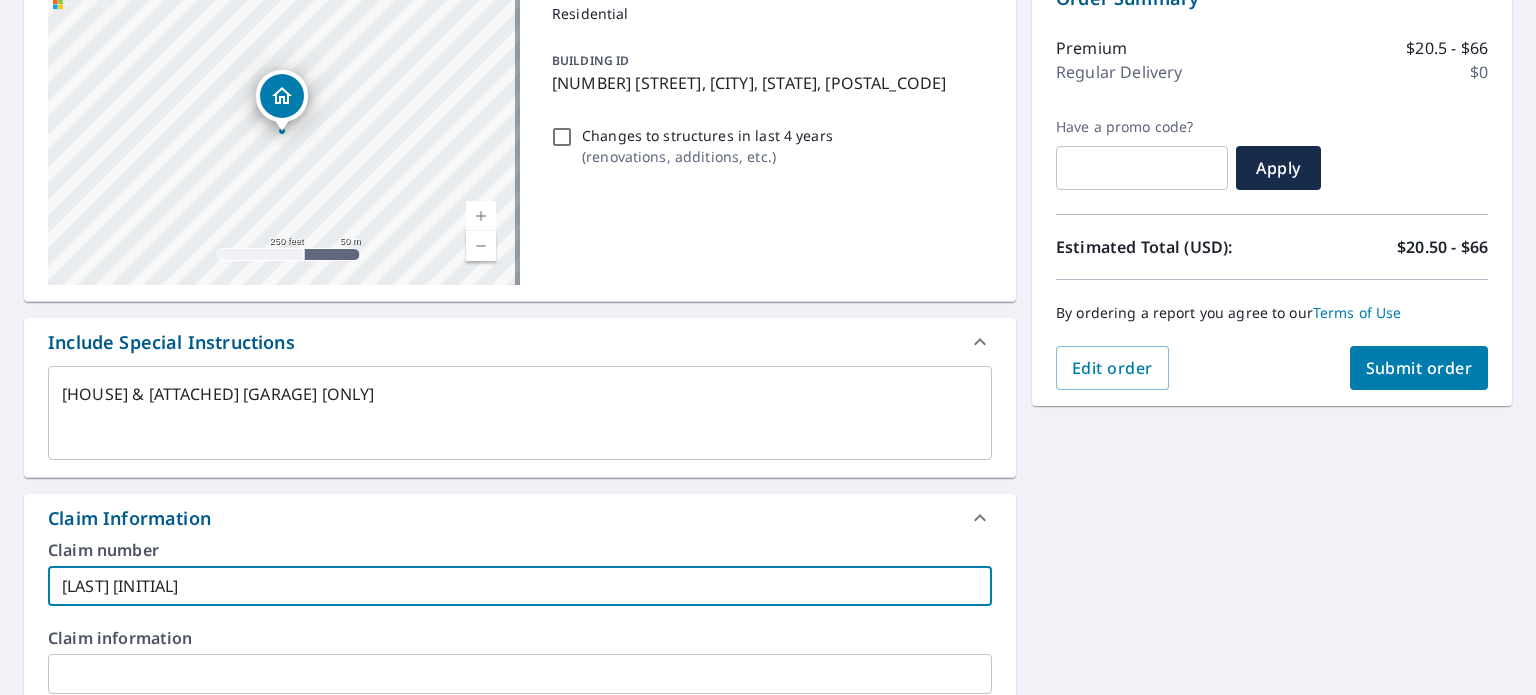 type on "x" 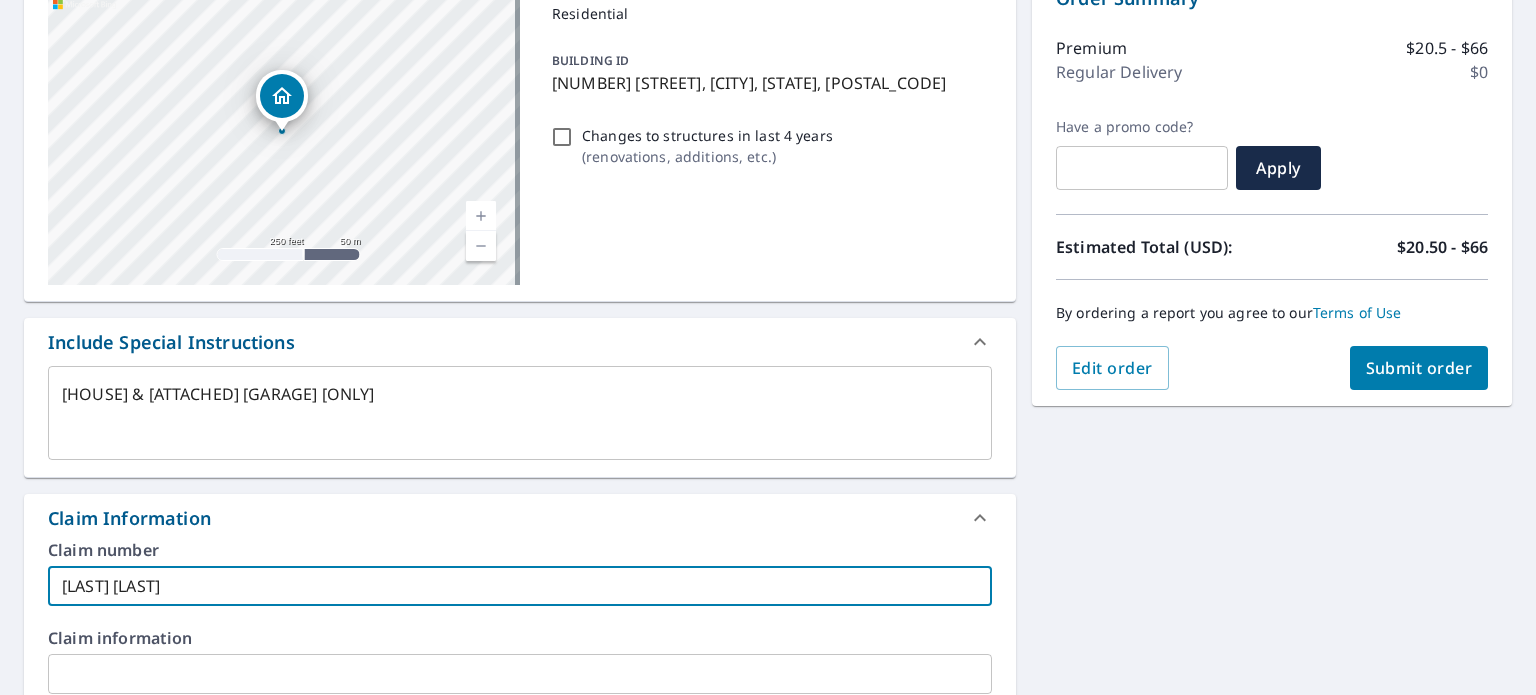 type on "x" 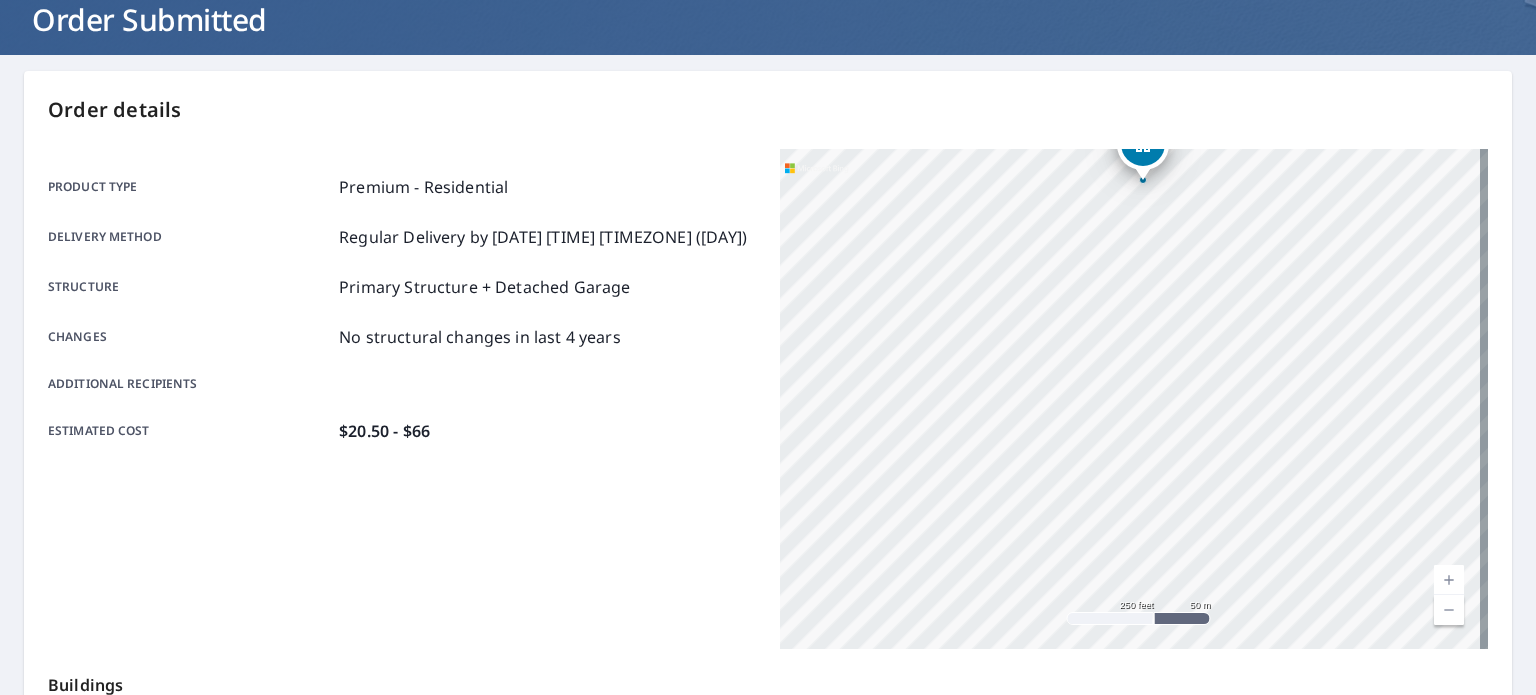 scroll, scrollTop: 480, scrollLeft: 0, axis: vertical 